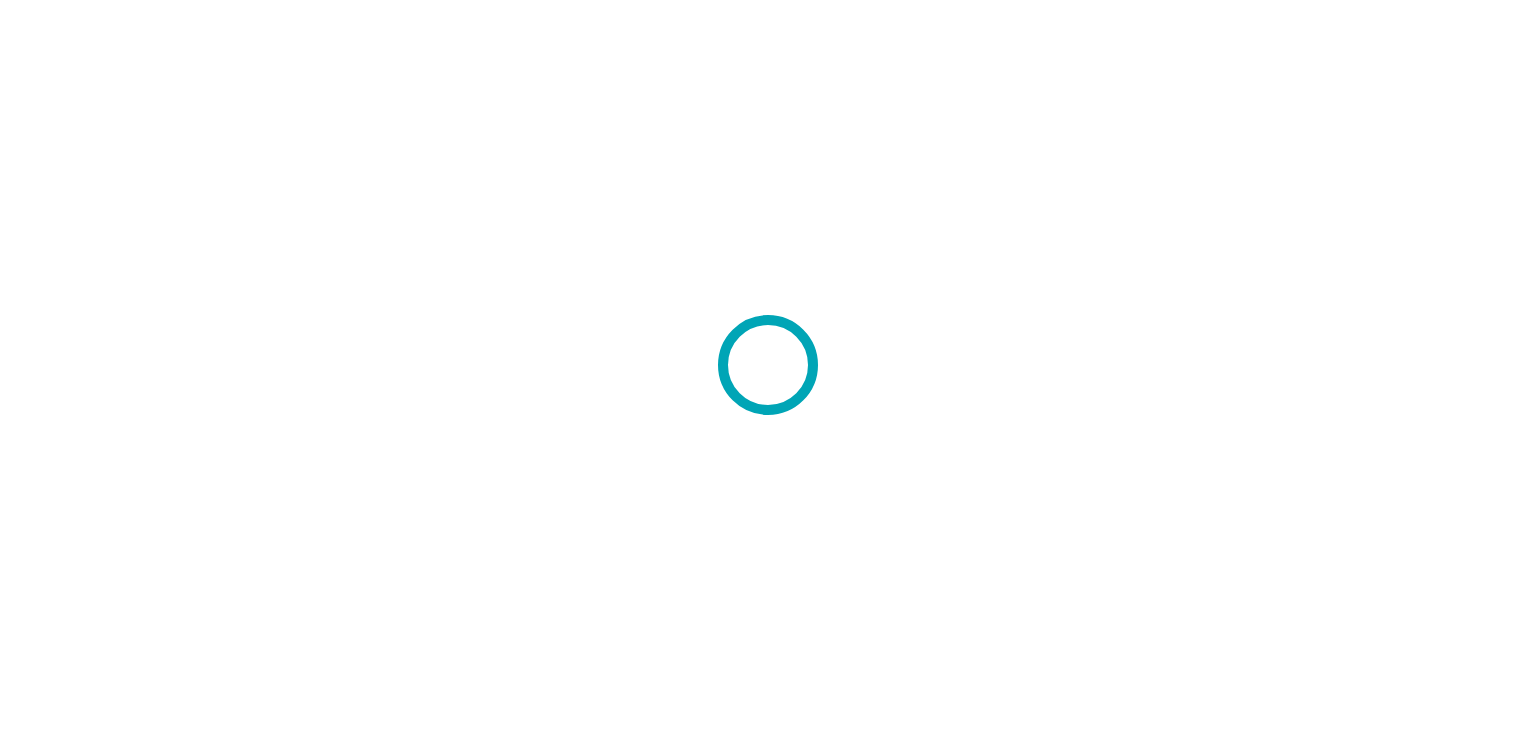 scroll, scrollTop: 0, scrollLeft: 0, axis: both 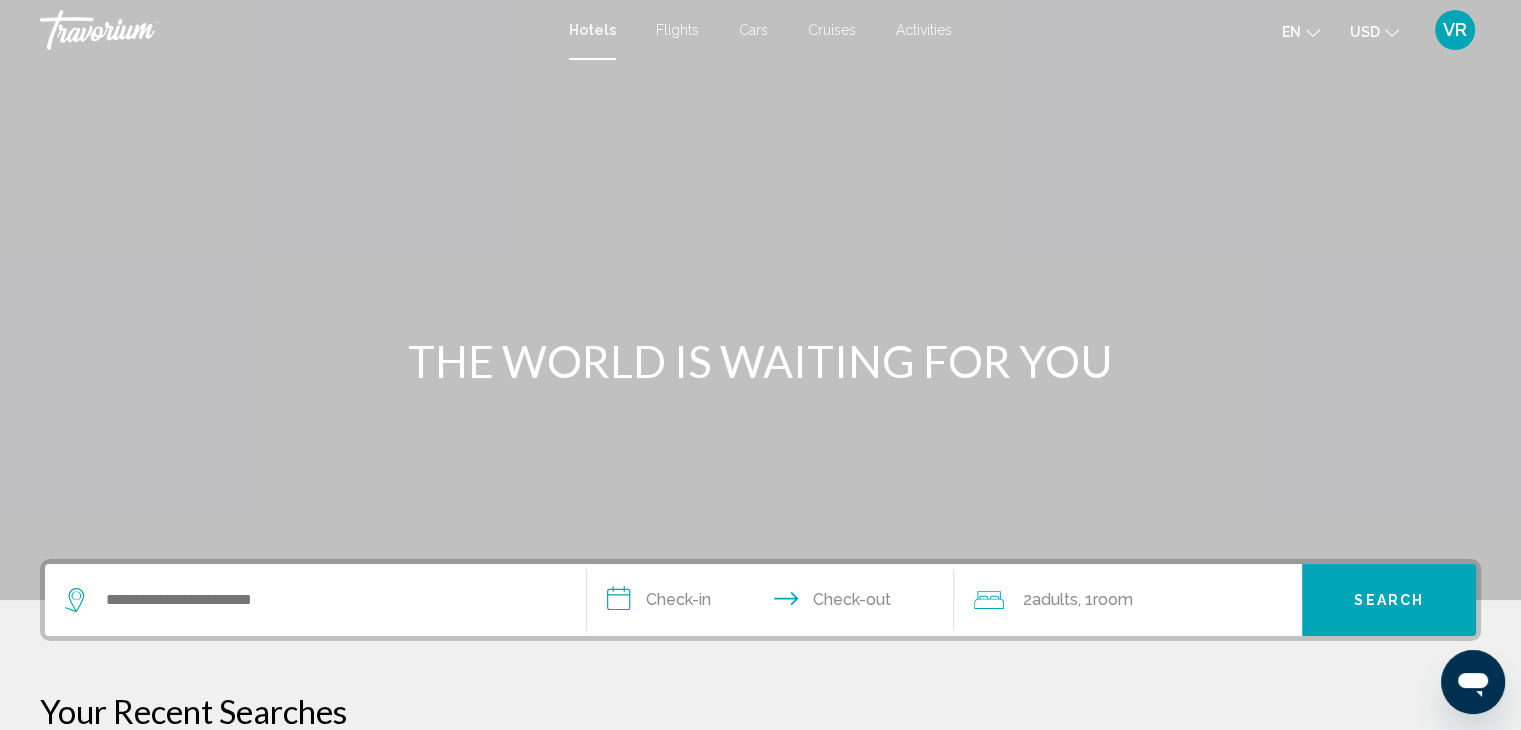 click on "Cars" at bounding box center (753, 30) 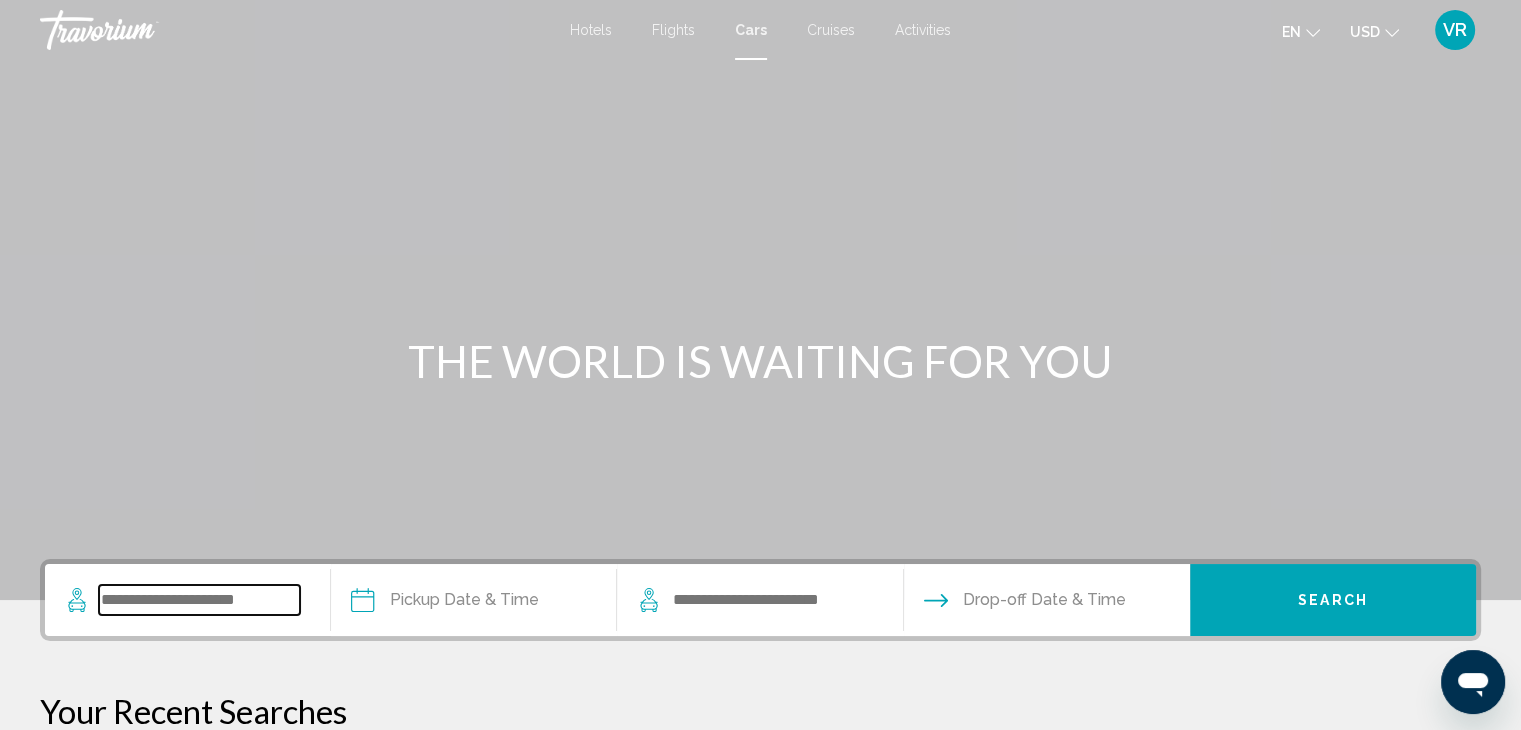 click at bounding box center [199, 600] 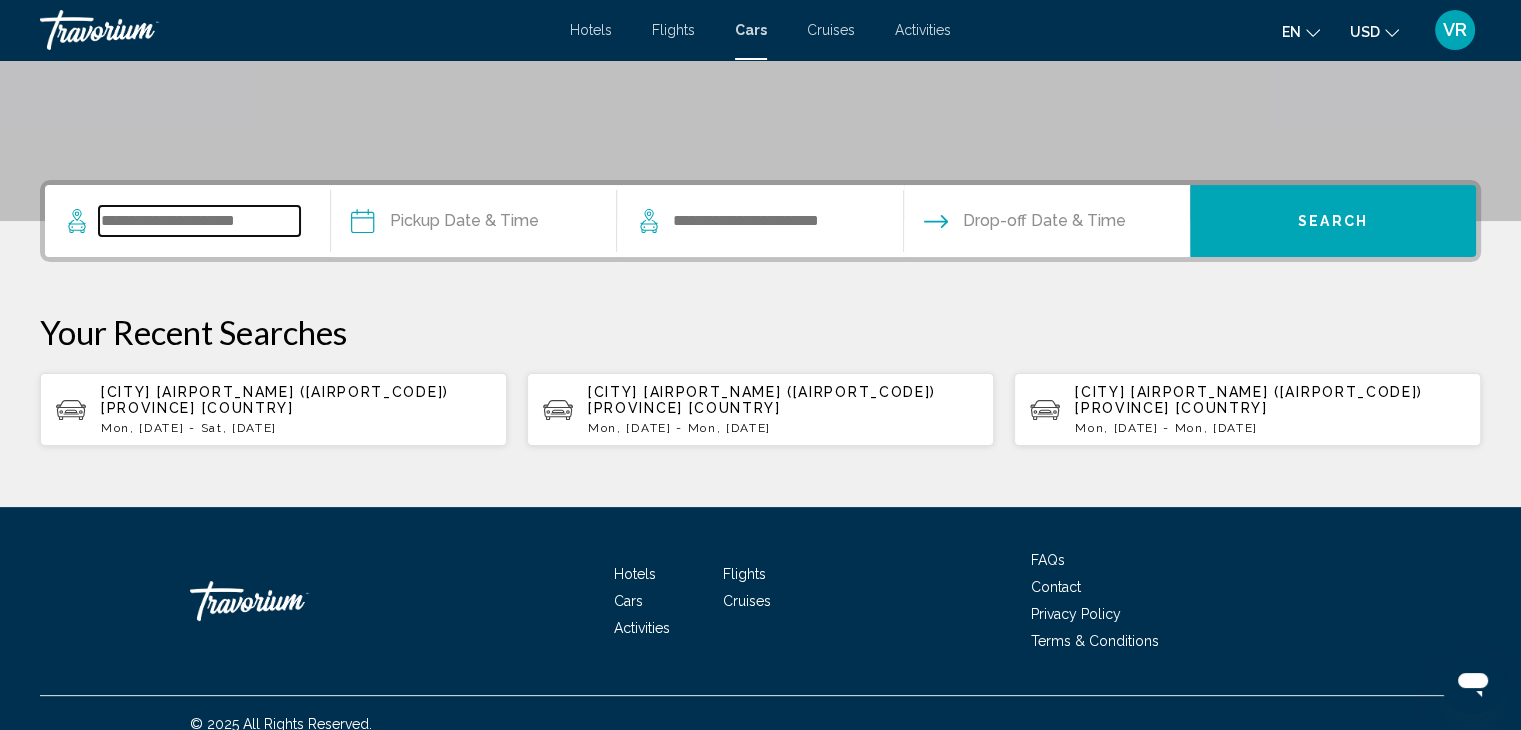 scroll, scrollTop: 384, scrollLeft: 0, axis: vertical 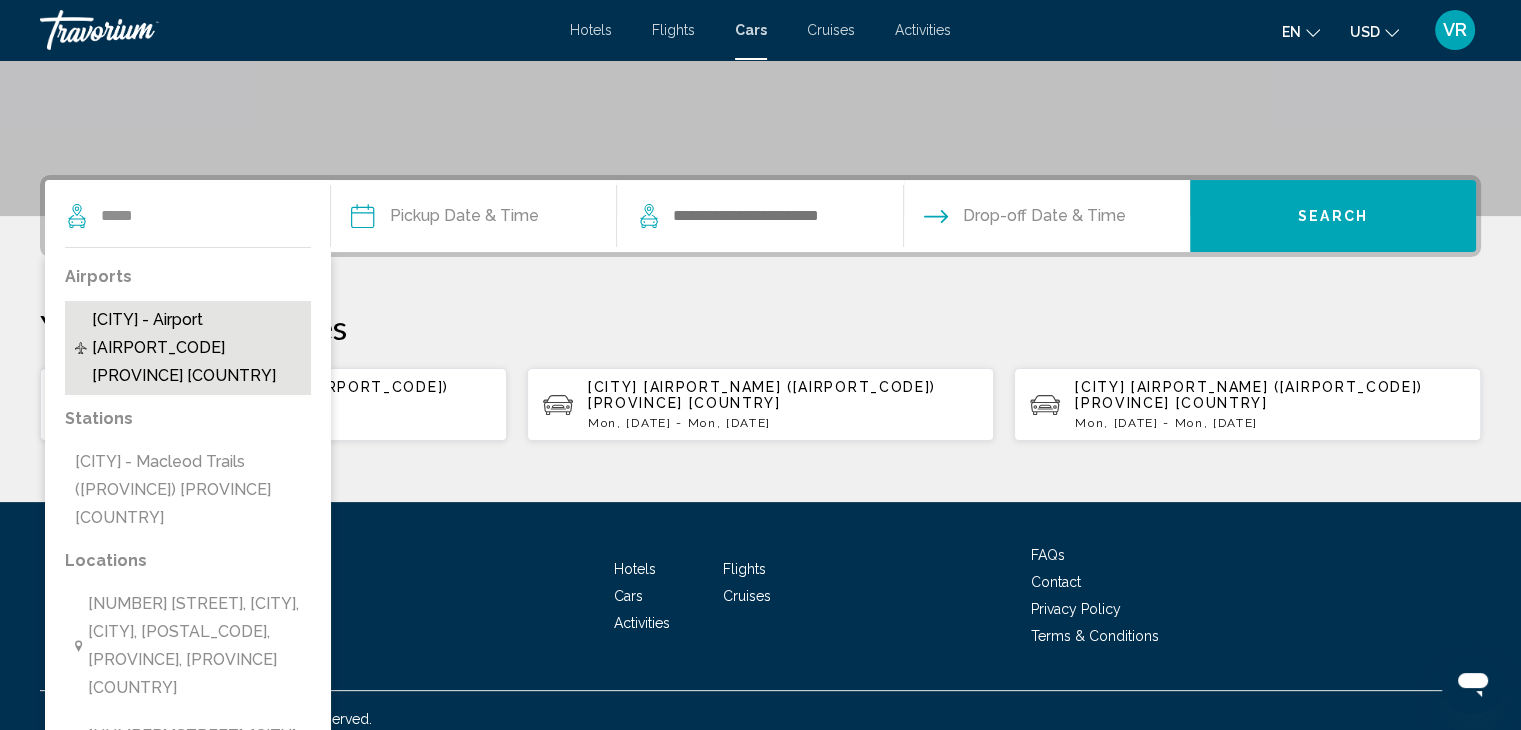 click on "[CITY] - Airport [AIRPORT_CODE] [PROVINCE] [COUNTRY]" at bounding box center [197, 348] 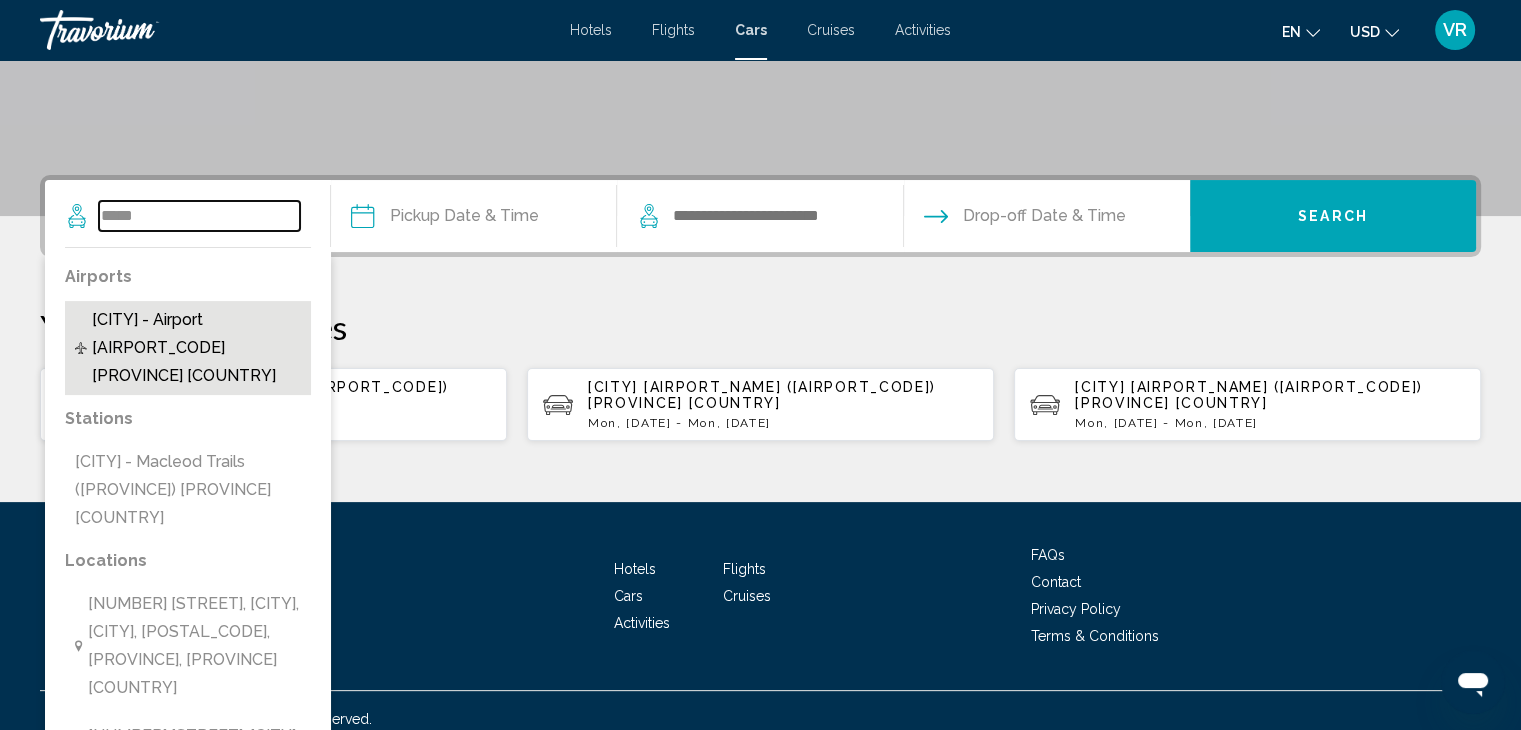 type on "**********" 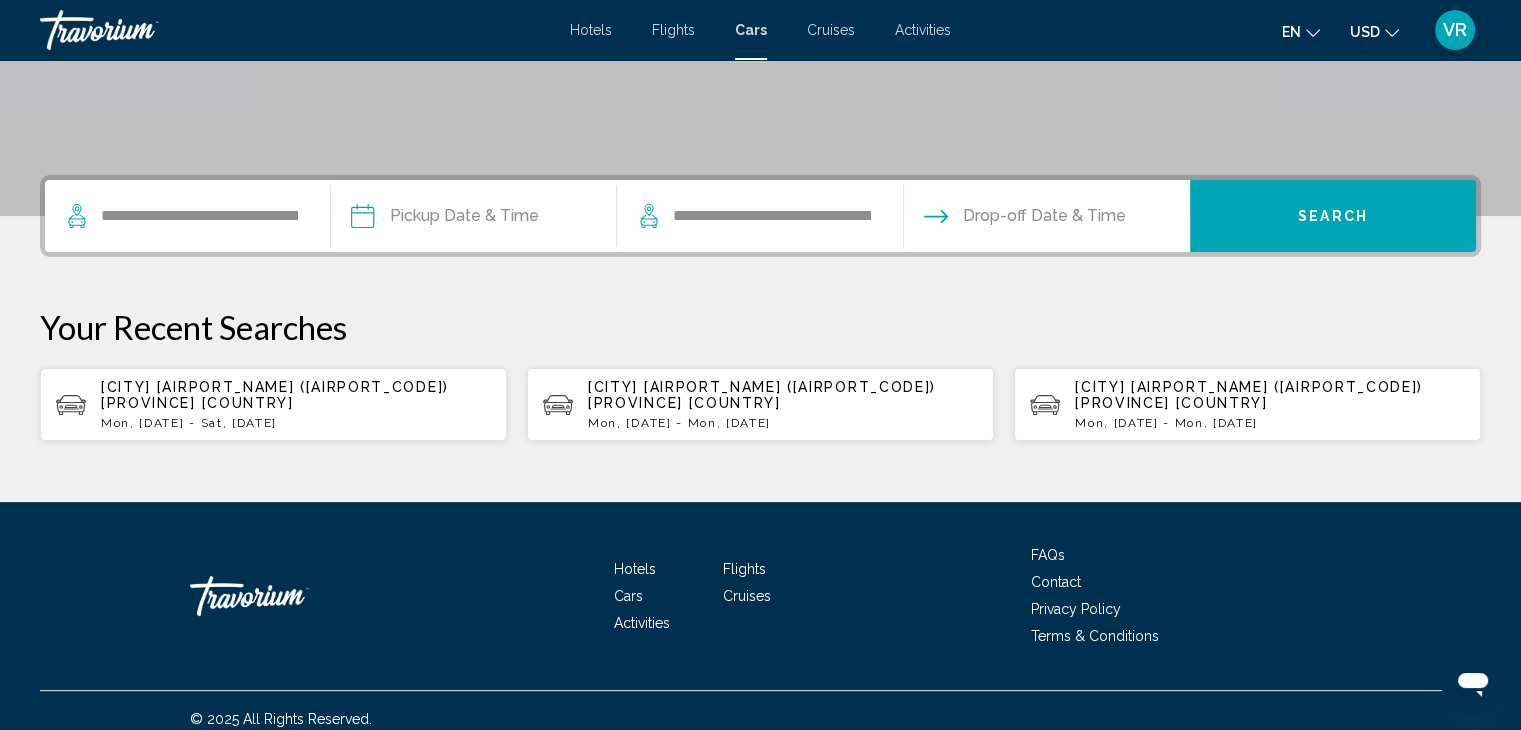 click at bounding box center [473, 219] 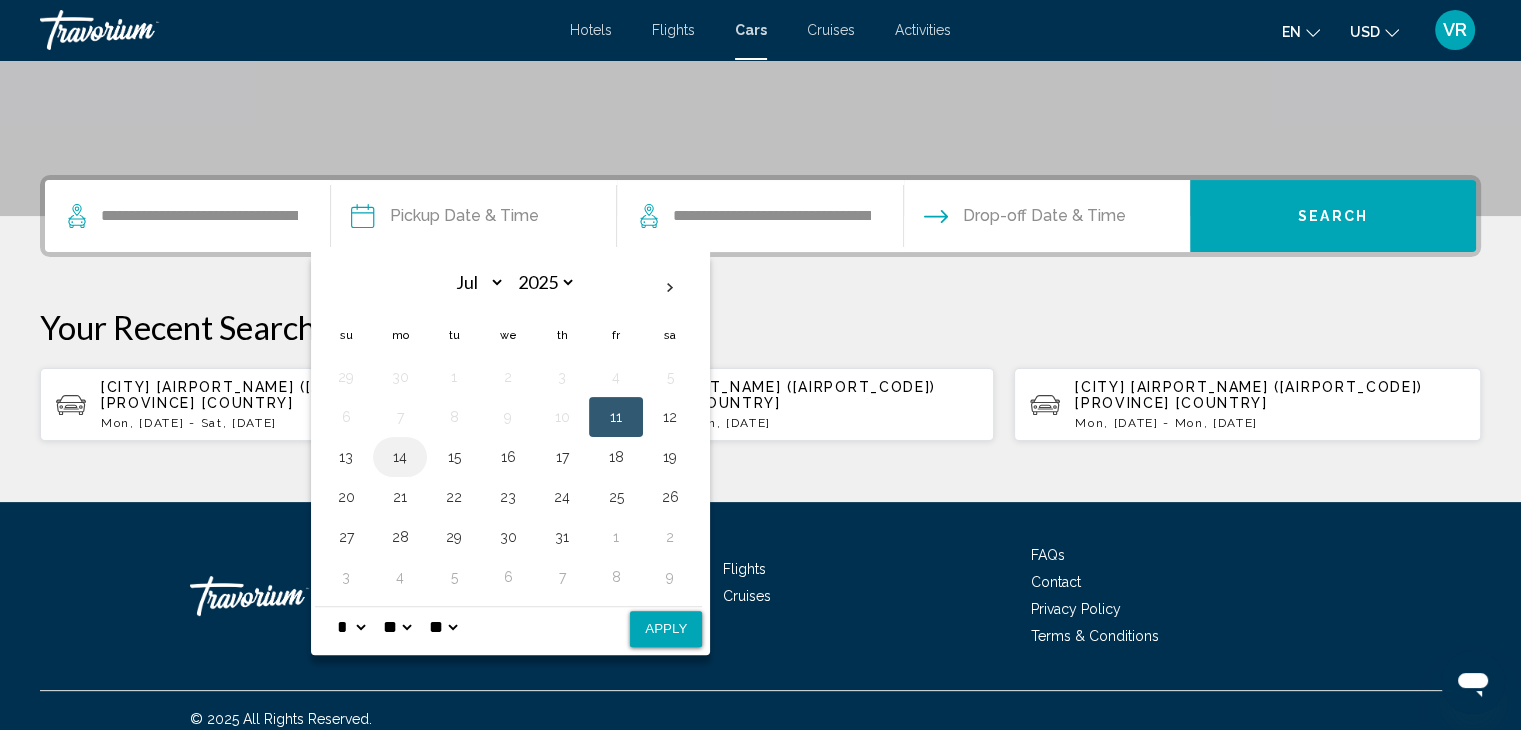 click on "14" at bounding box center [400, 457] 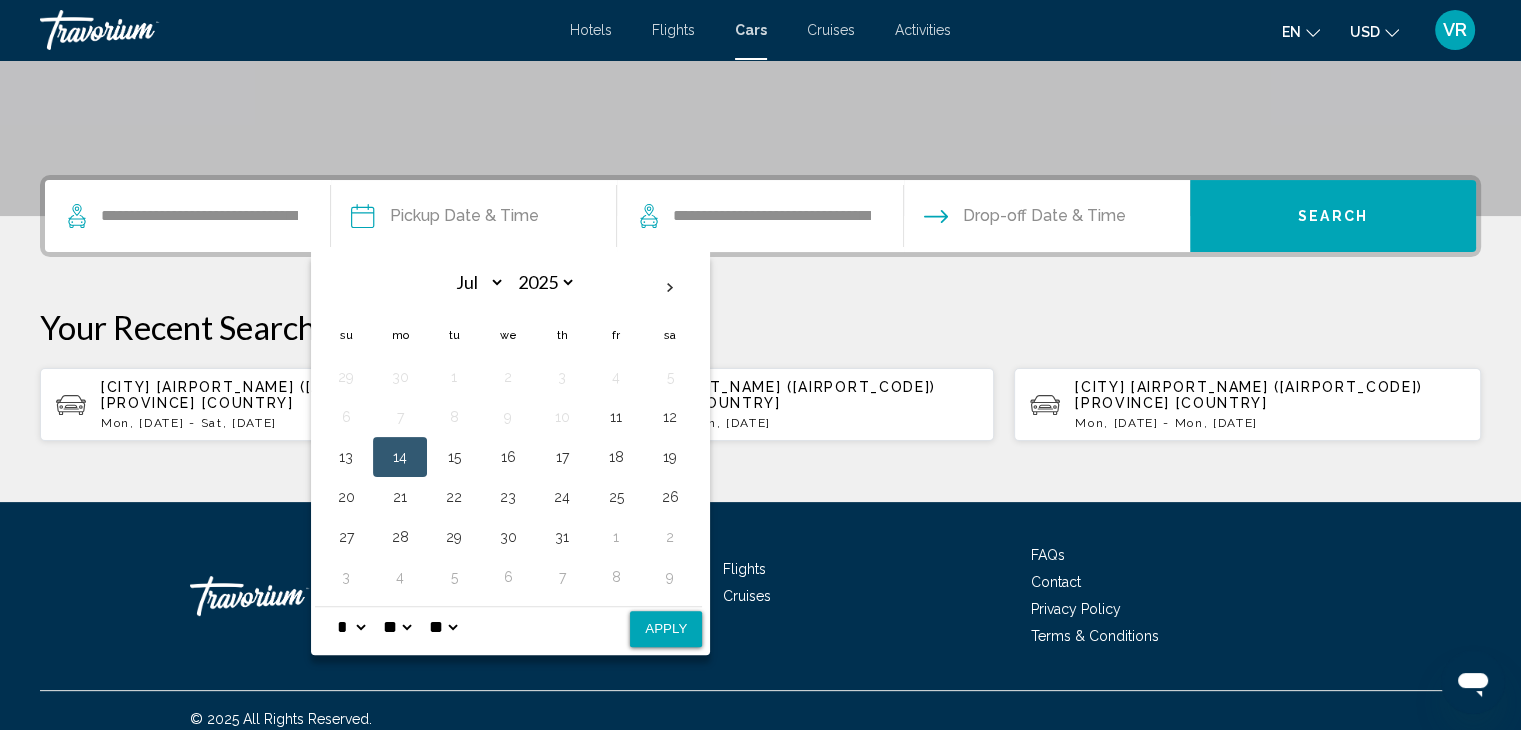 click on "Apply" at bounding box center [666, 629] 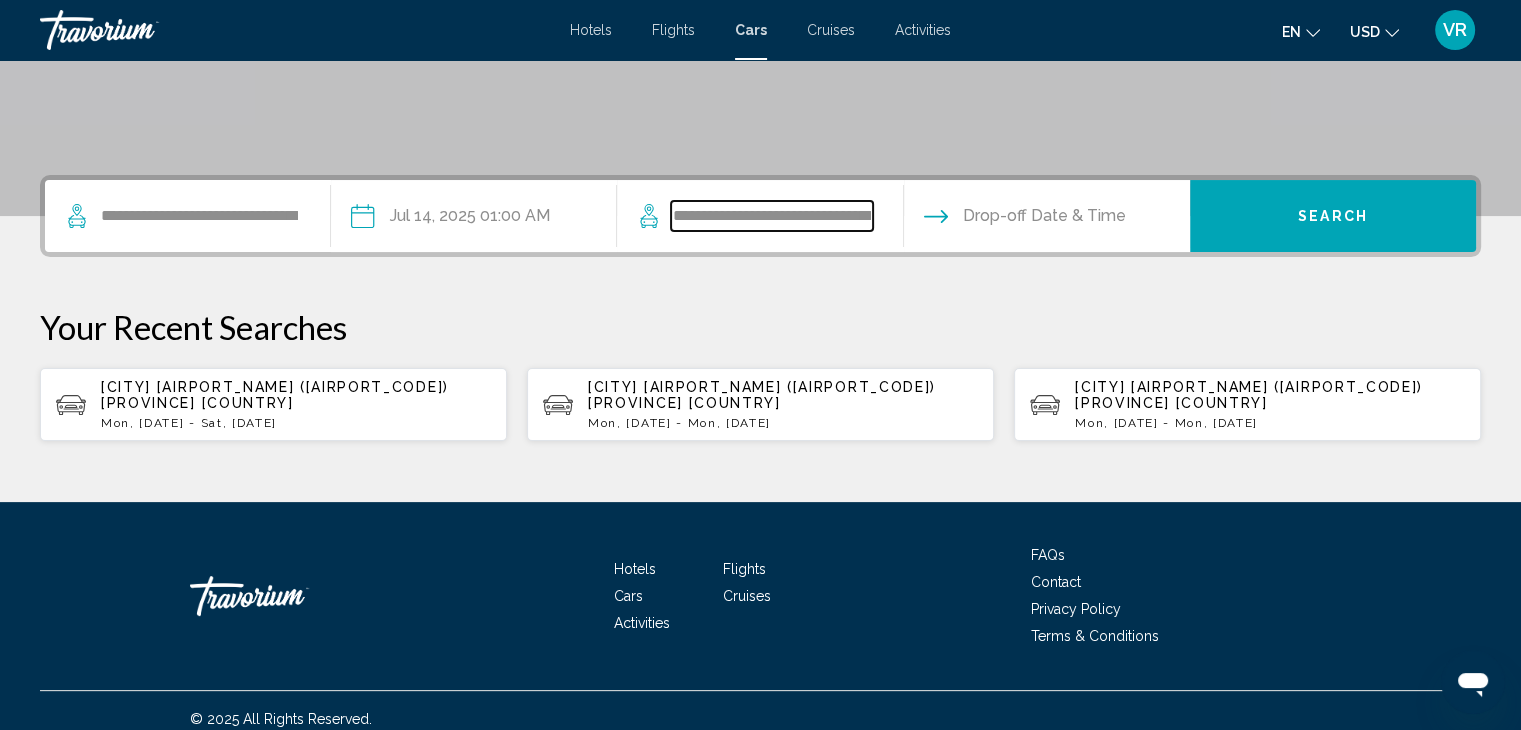 click on "**********" at bounding box center (771, 216) 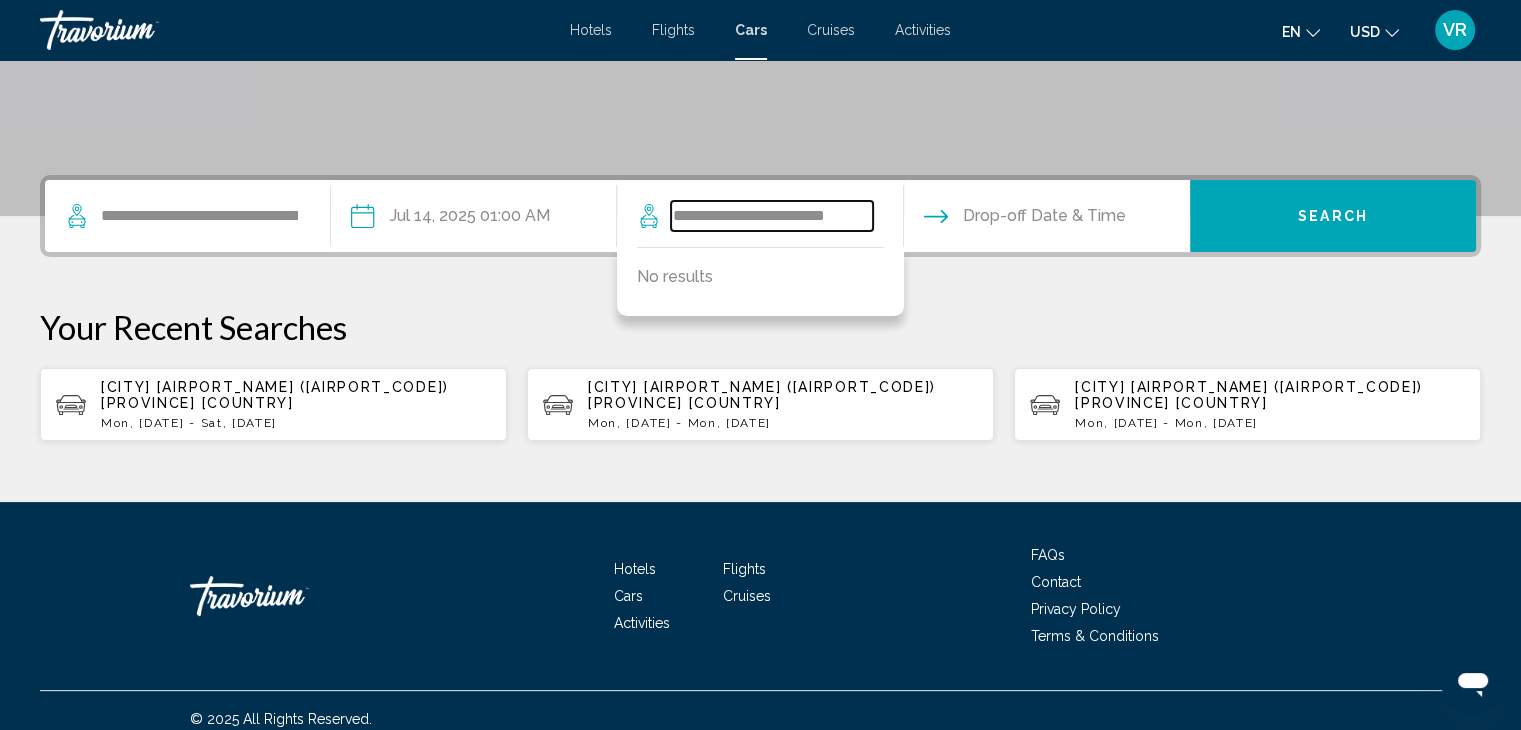 scroll, scrollTop: 0, scrollLeft: 0, axis: both 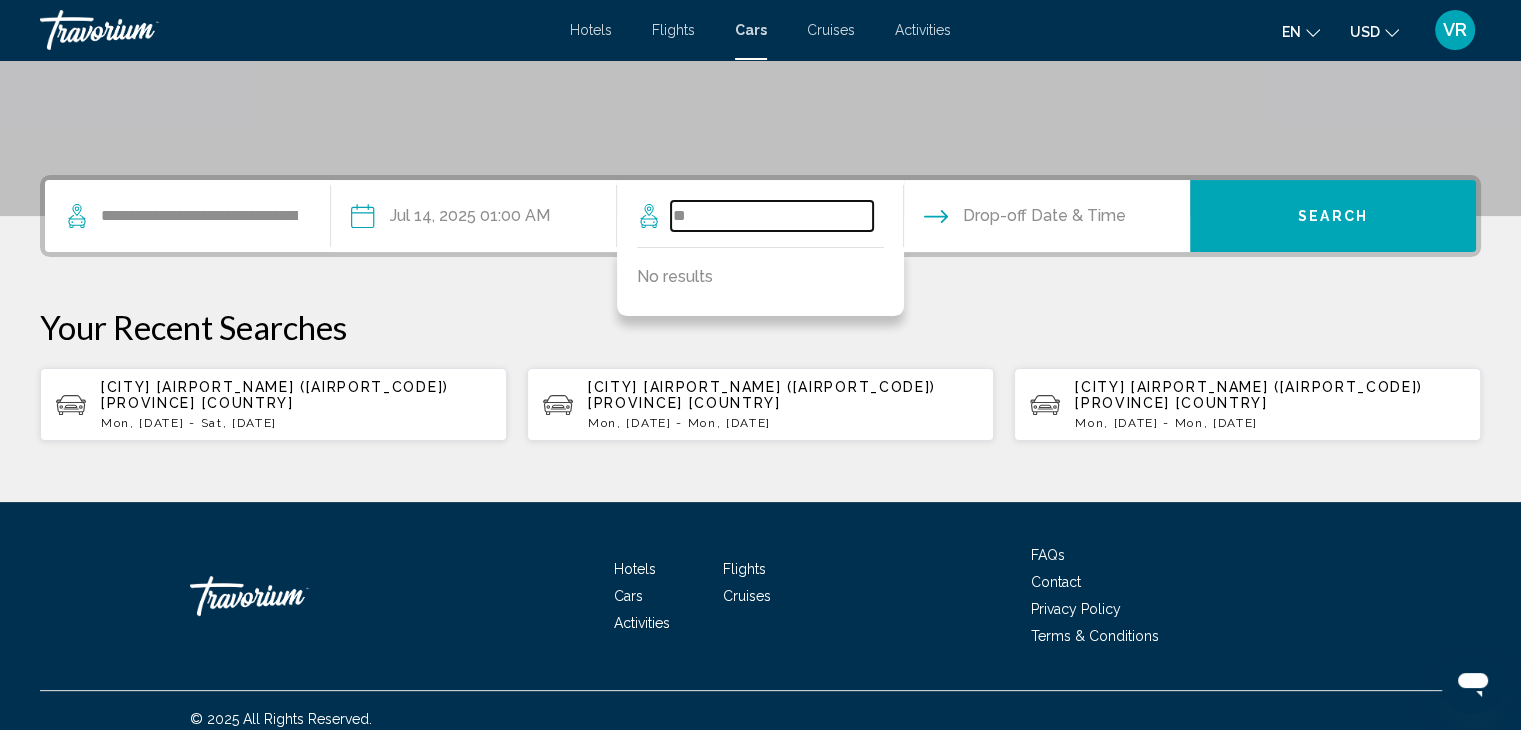 type on "*" 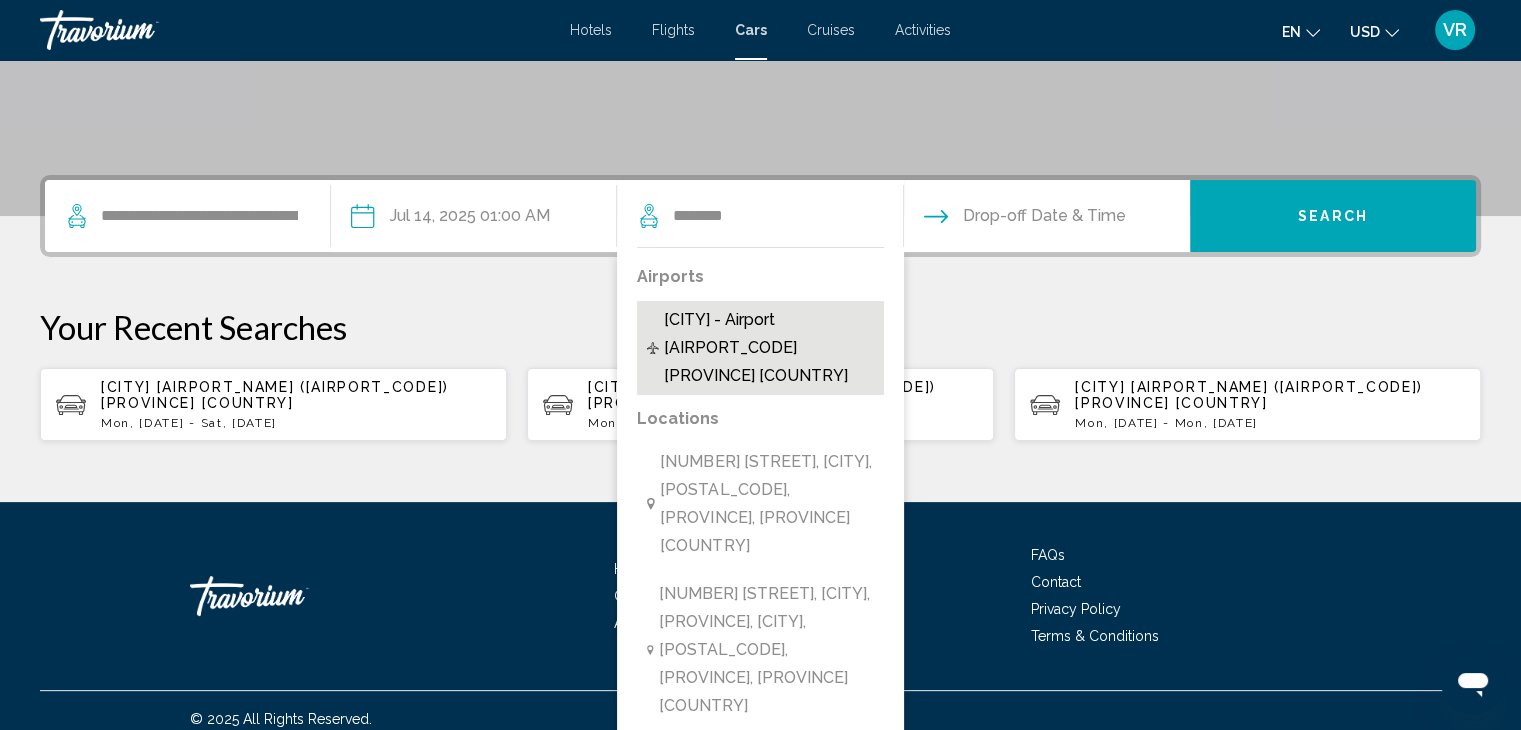 click on "[CITY] - Airport [AIRPORT_CODE] [PROVINCE] [COUNTRY]" at bounding box center [769, 348] 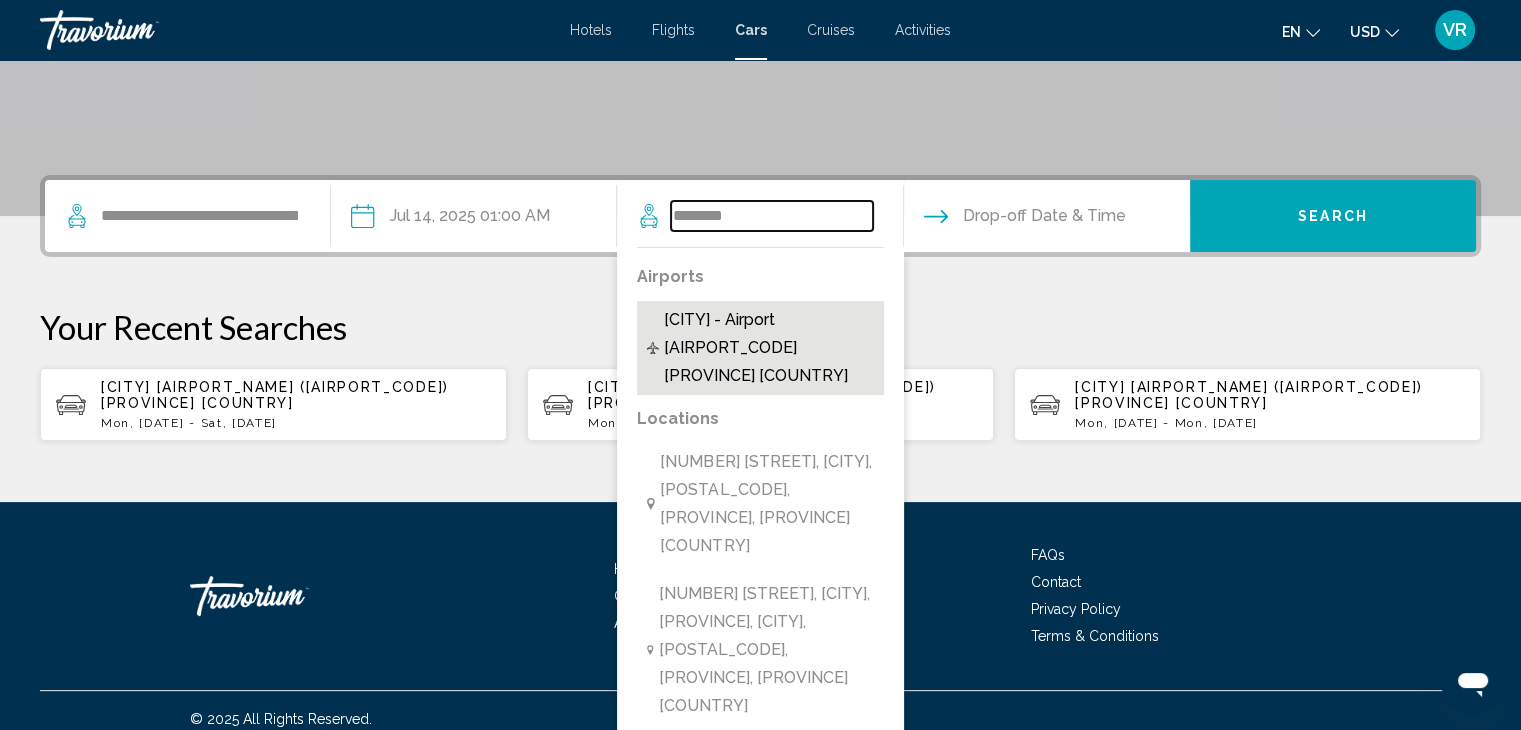 type on "**********" 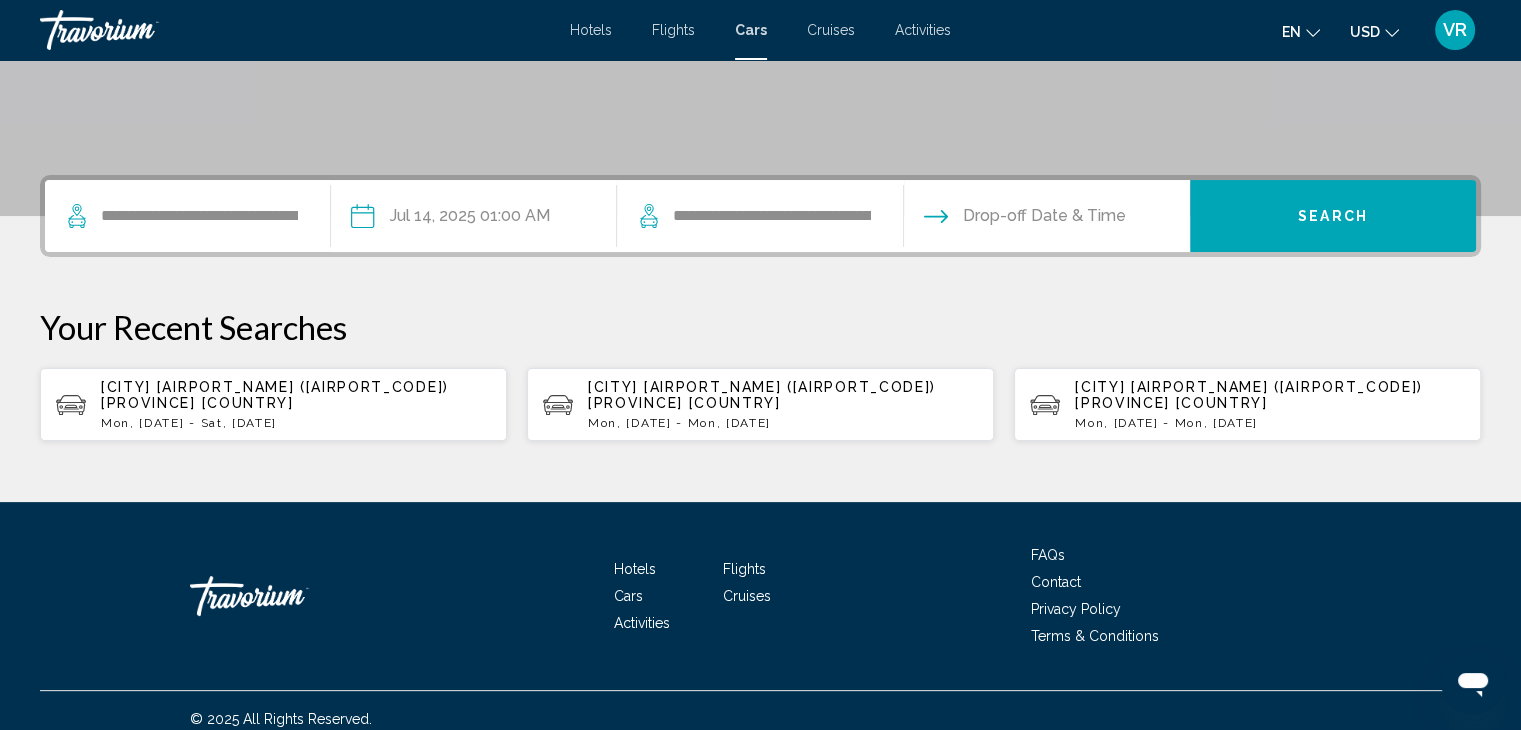 click at bounding box center [1046, 219] 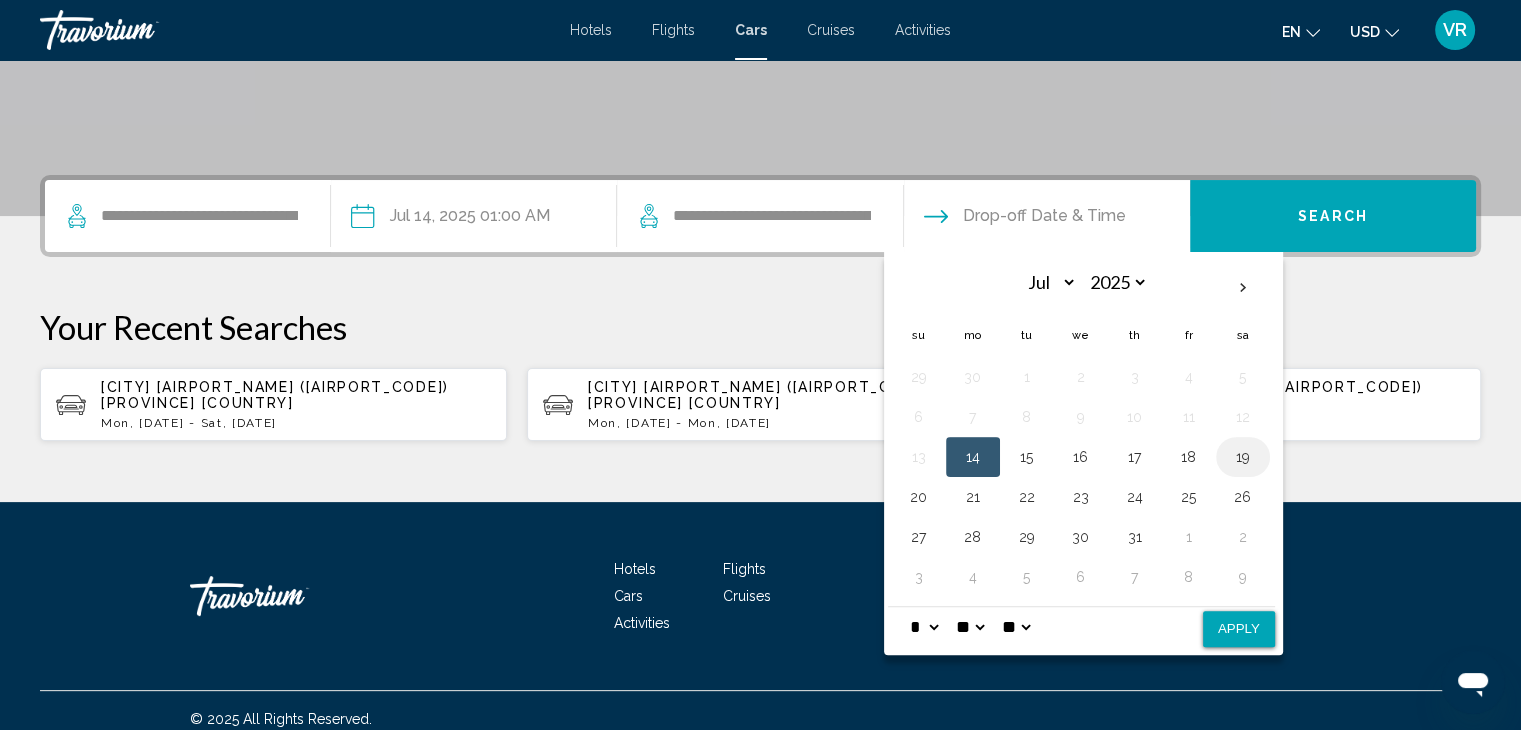 click on "19" at bounding box center (1243, 457) 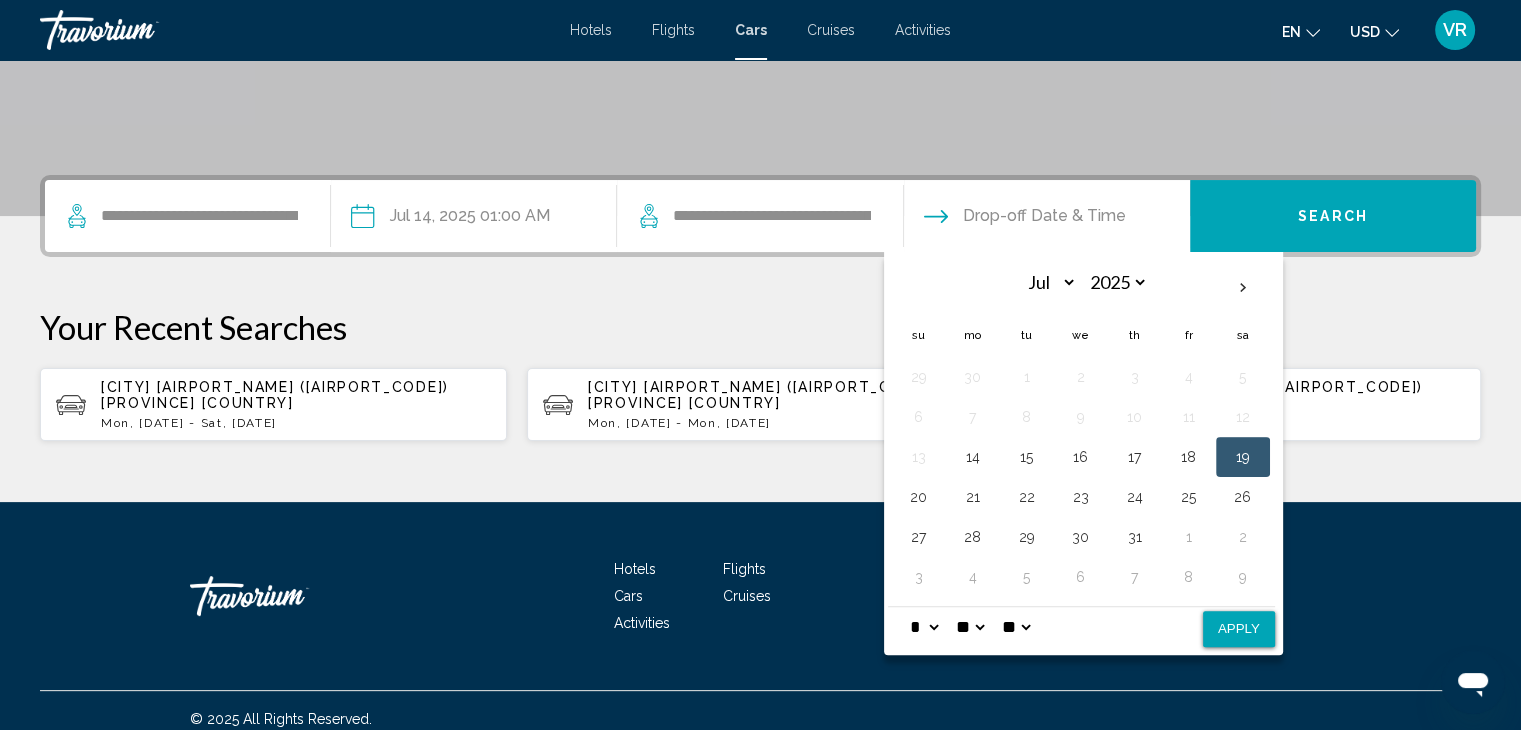 click on "** **" at bounding box center (1016, 627) 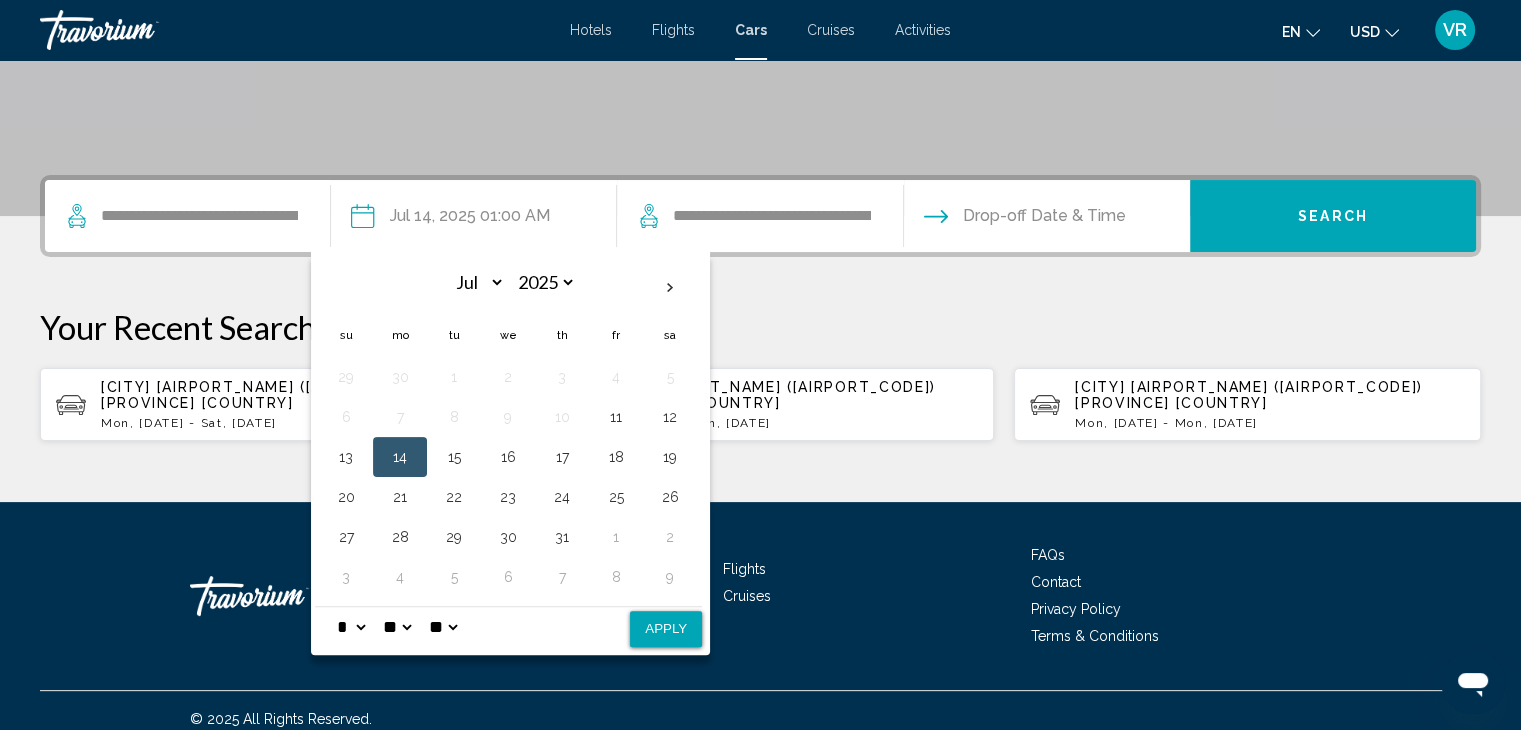 click on "* * * * * * * * * ** ** **" at bounding box center (351, 627) 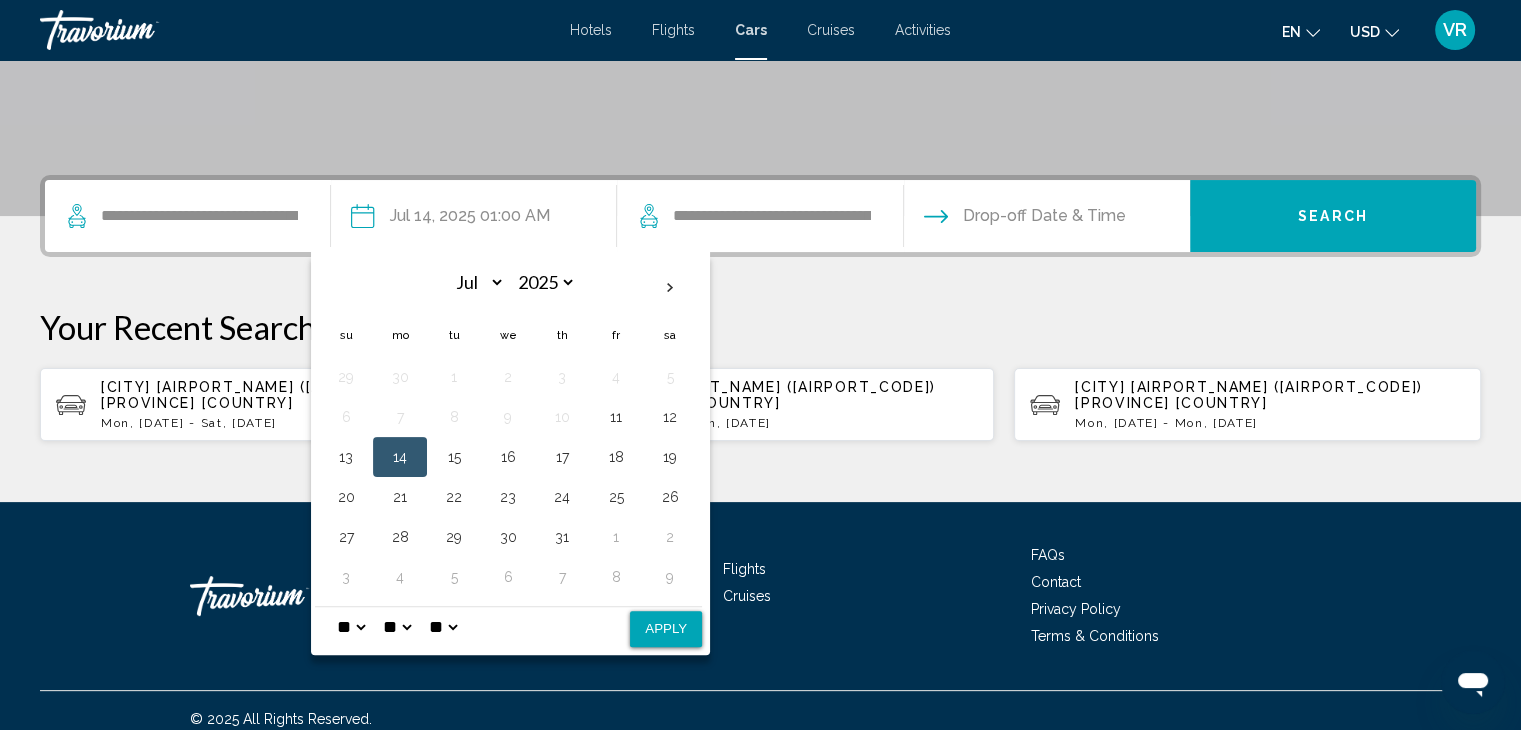 click on "* * * * * * * * * ** ** **" at bounding box center (351, 627) 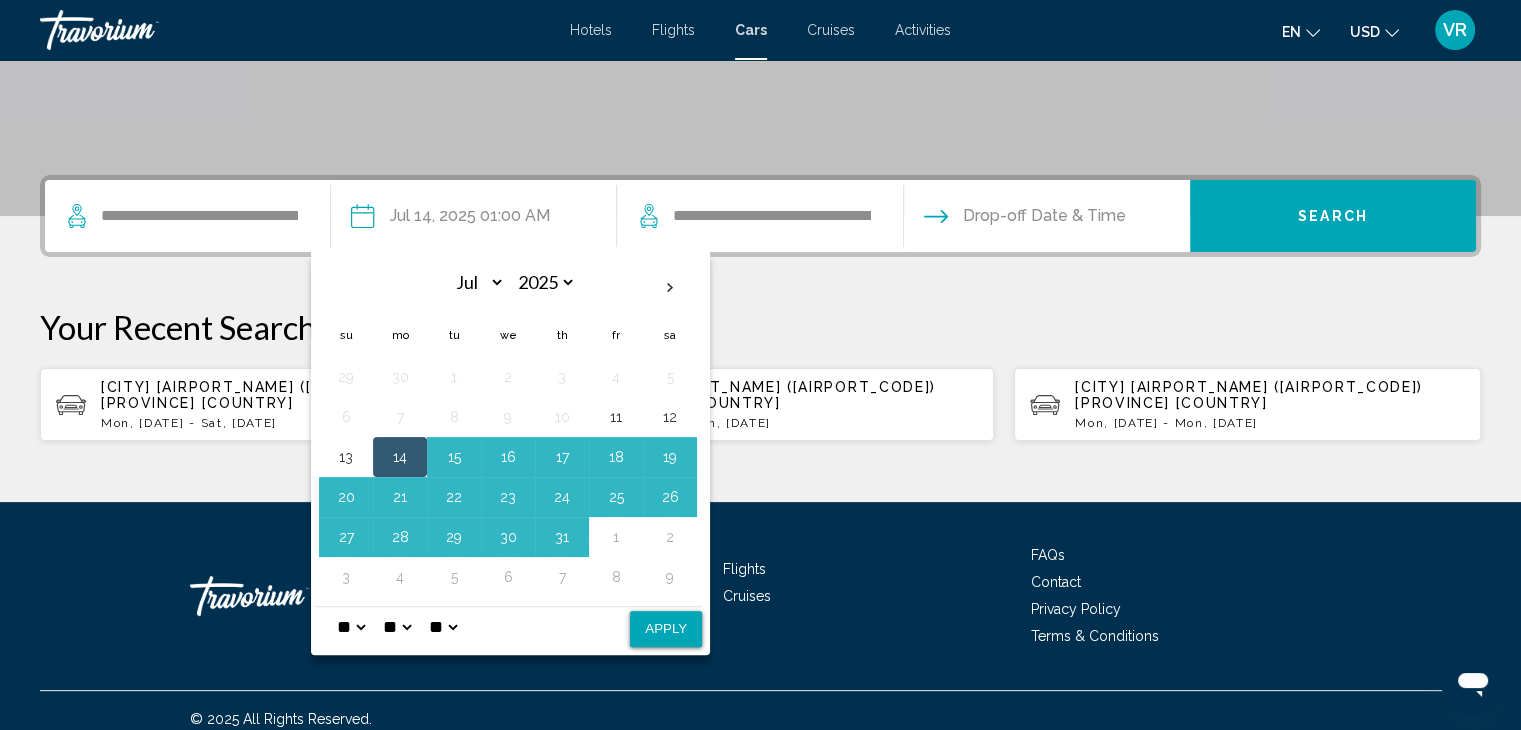 click on "** **" at bounding box center (443, 627) 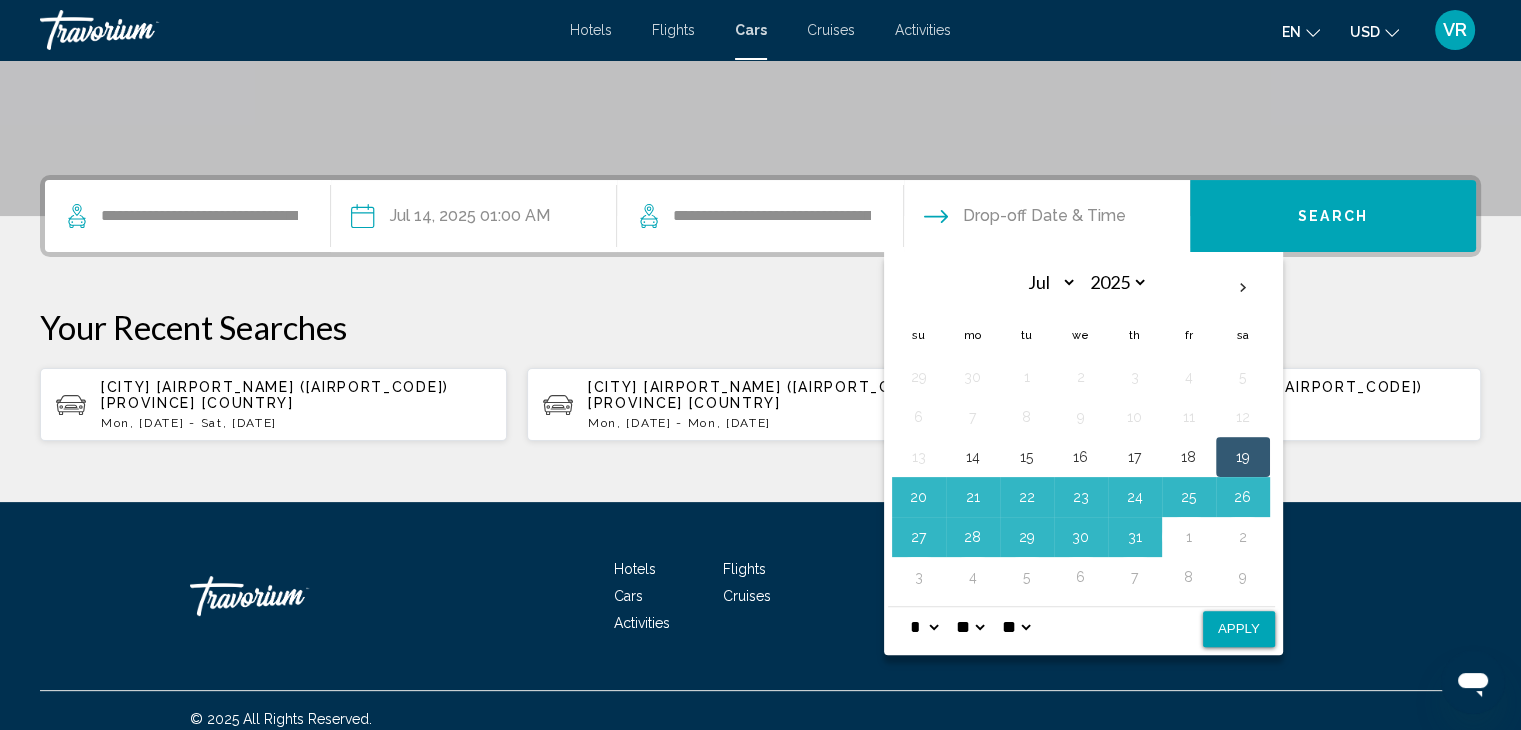 click on "Apply" at bounding box center (1239, 629) 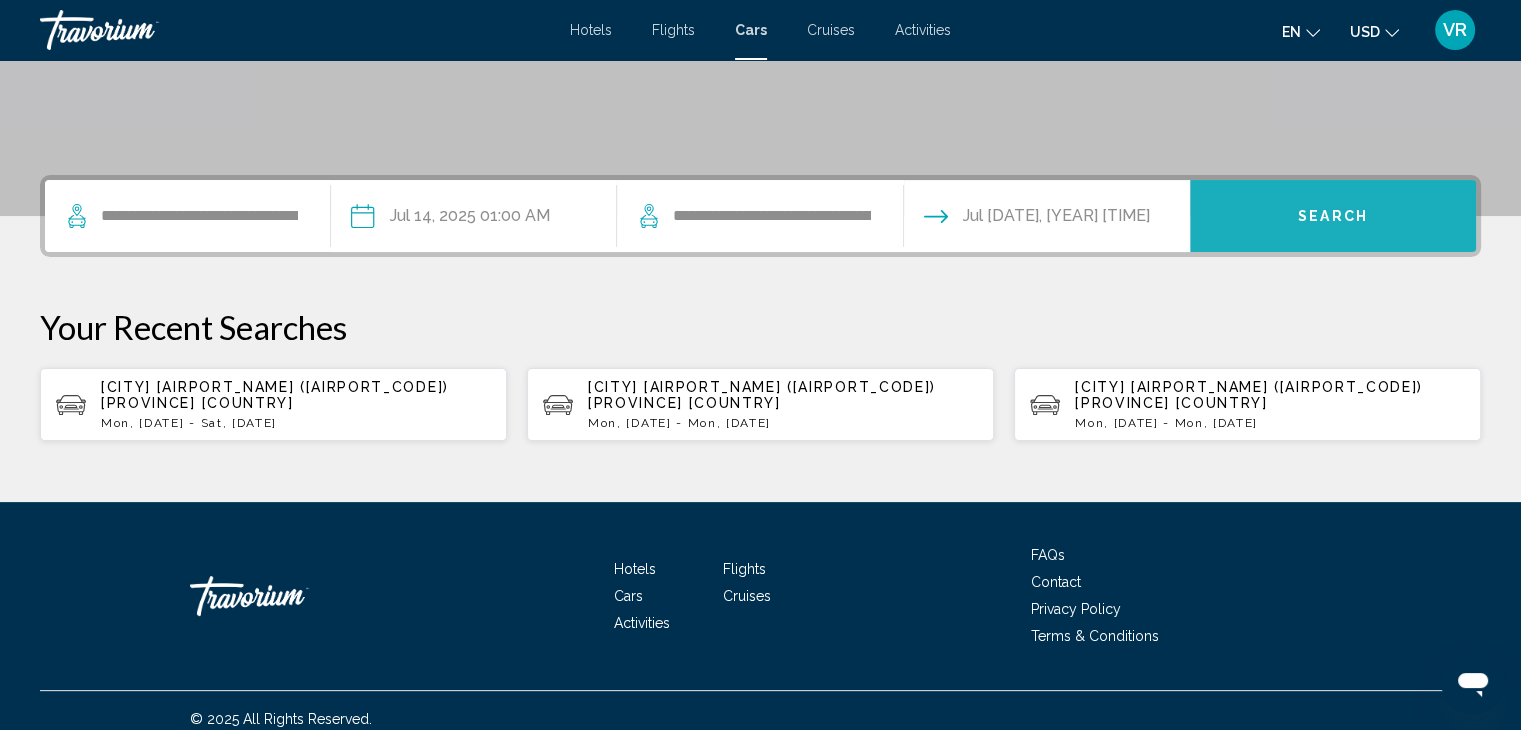 click on "Search" at bounding box center [1333, 216] 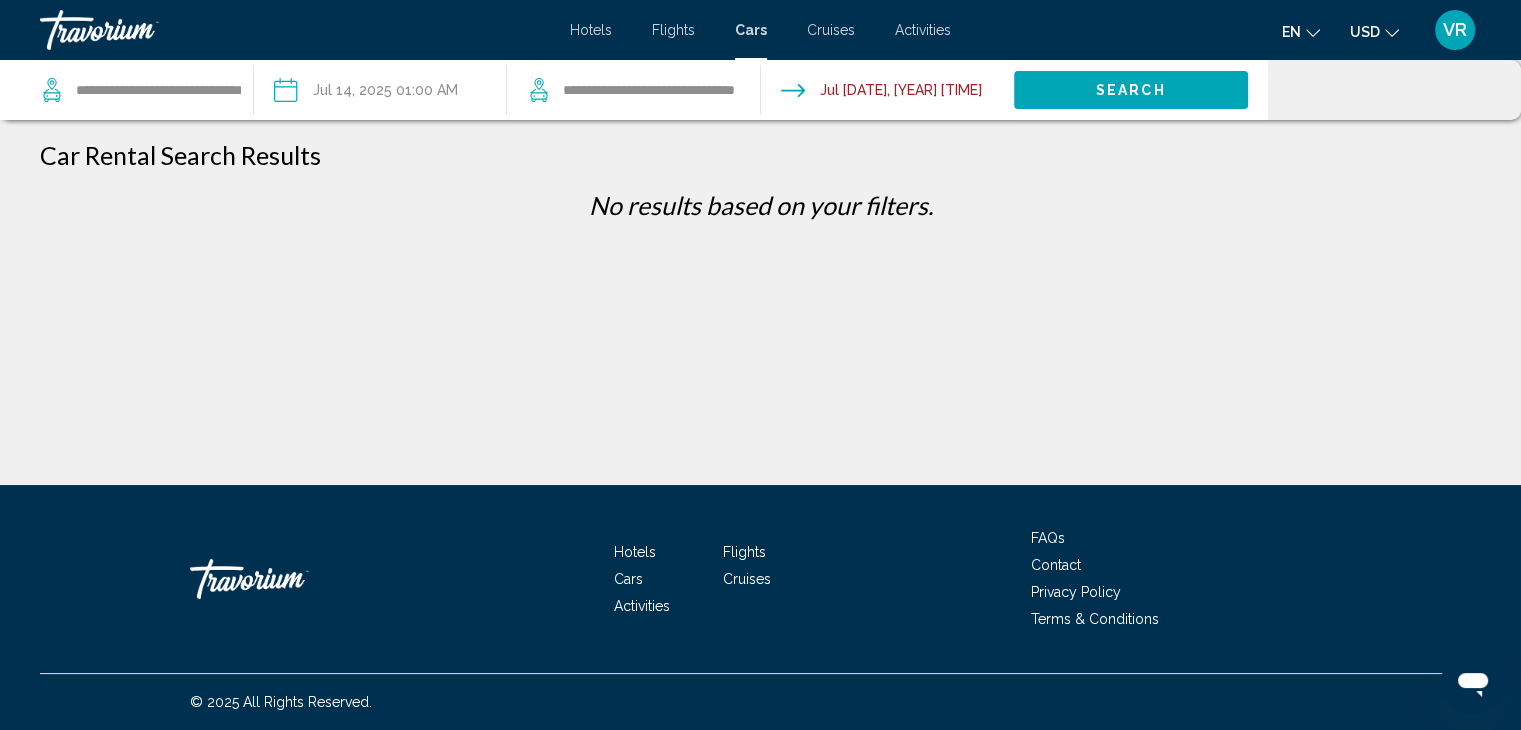 scroll, scrollTop: 0, scrollLeft: 0, axis: both 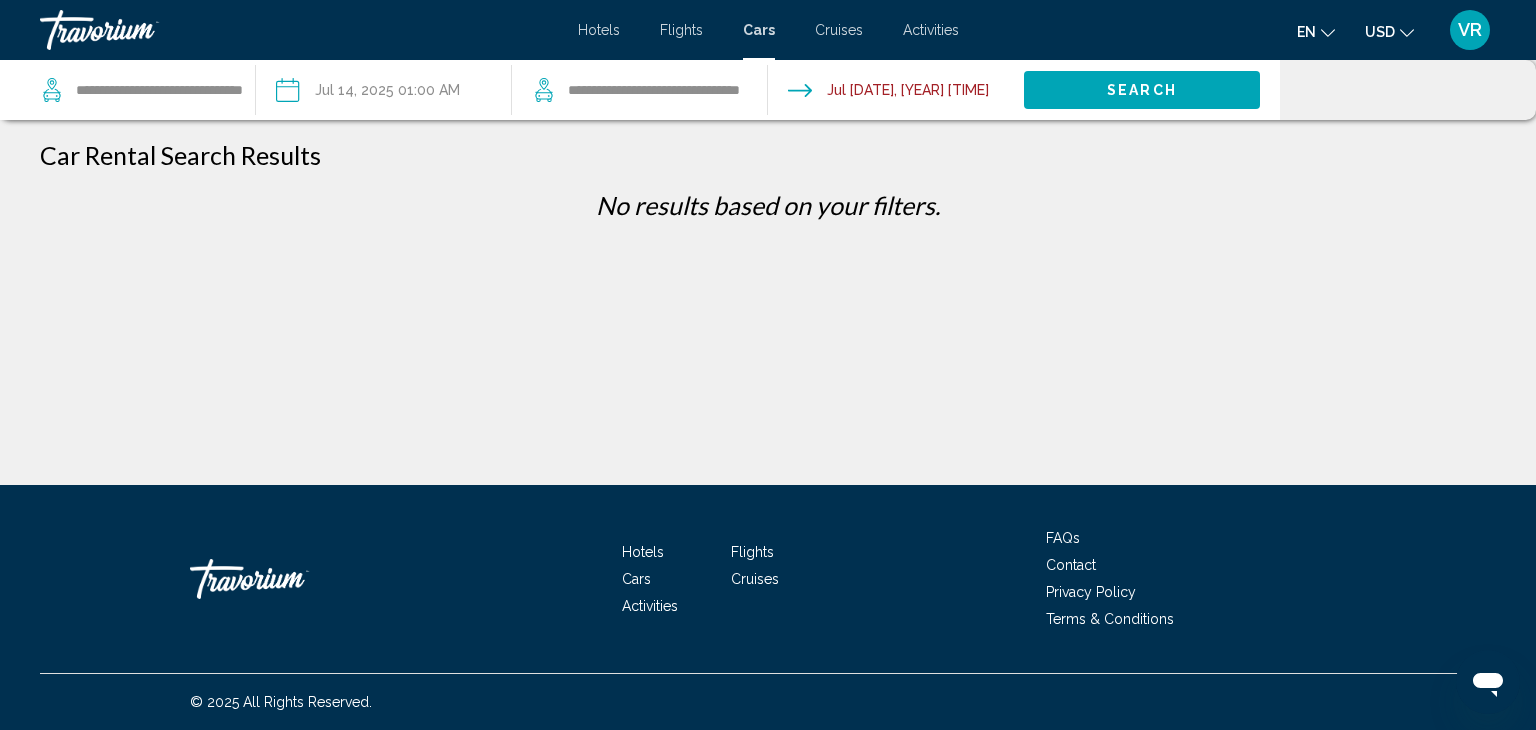 click 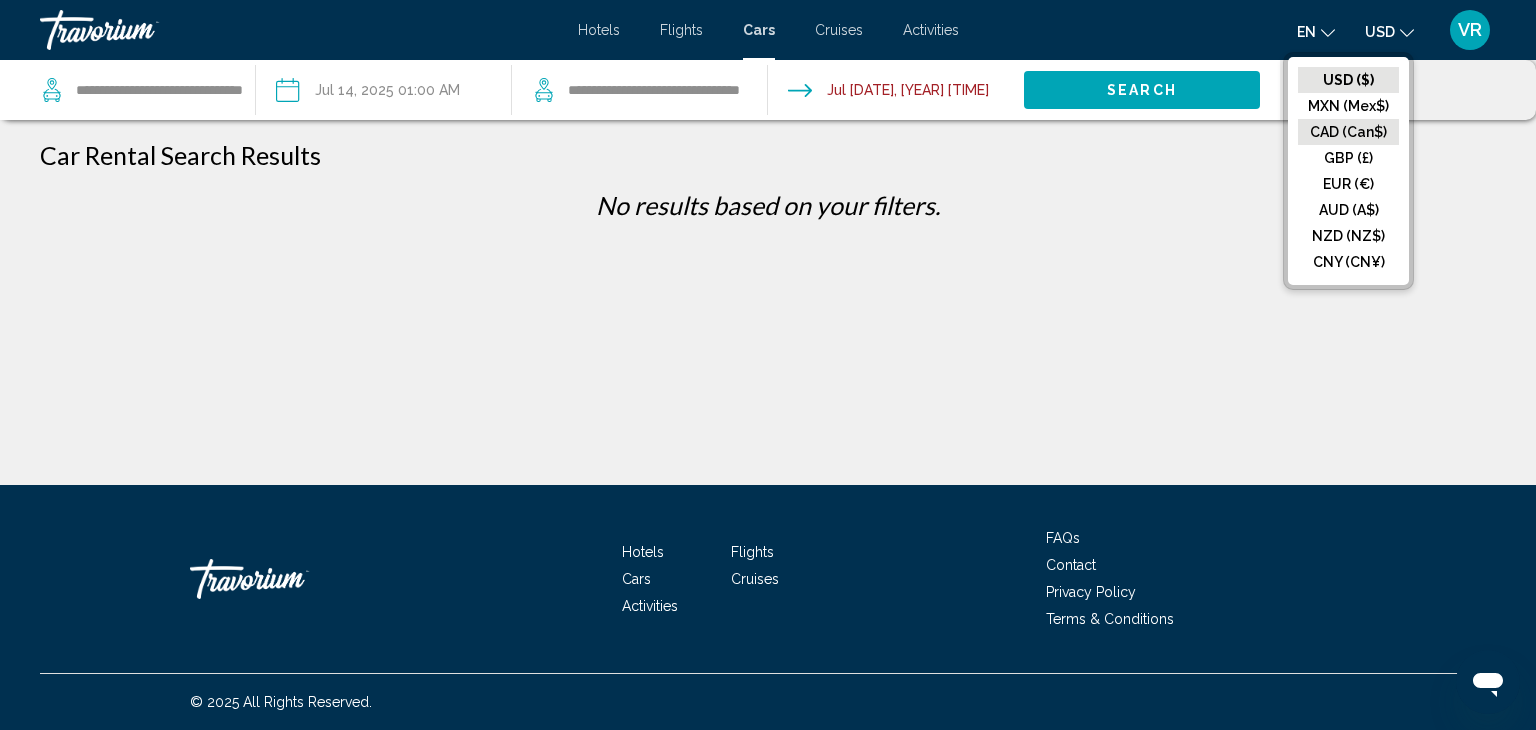 click on "CAD (Can$)" 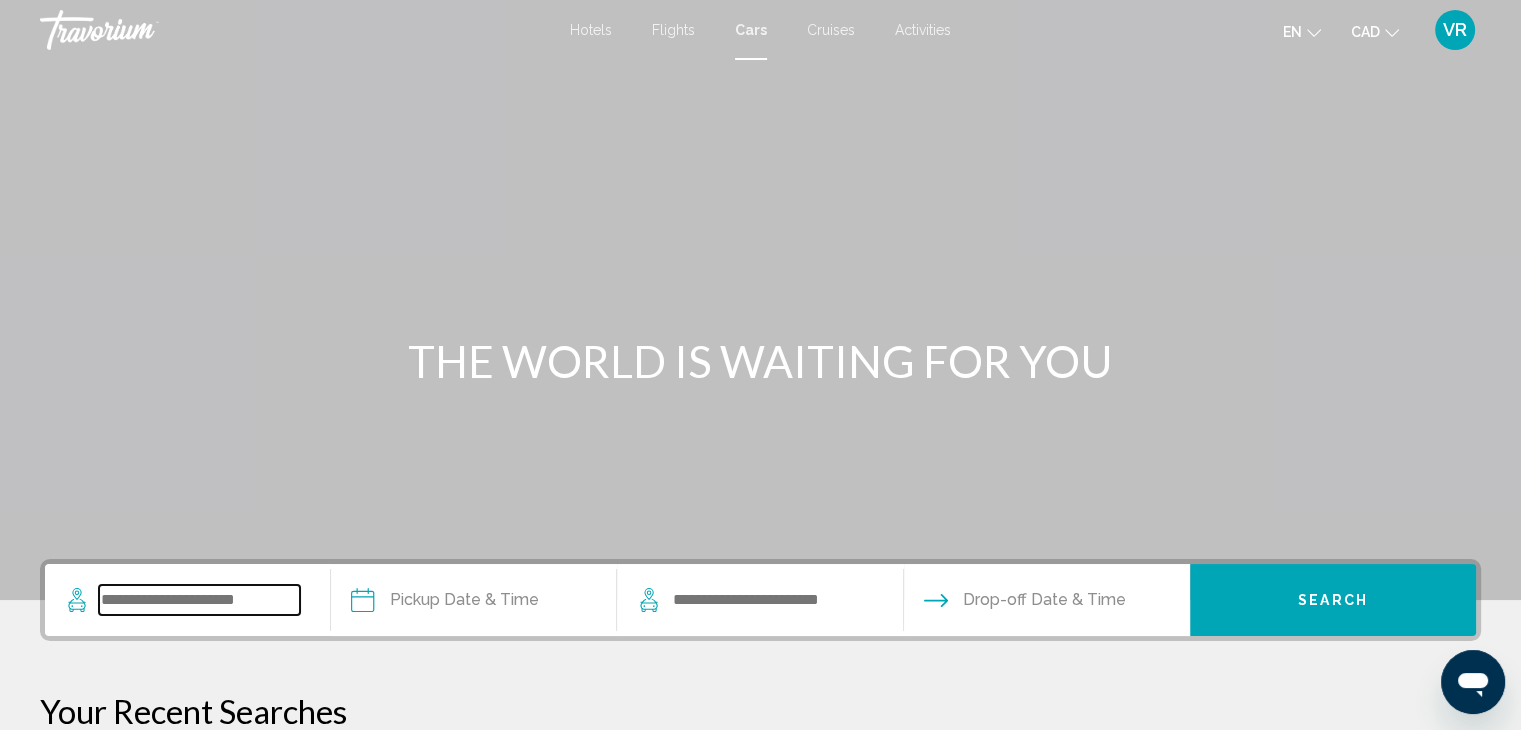click at bounding box center [199, 600] 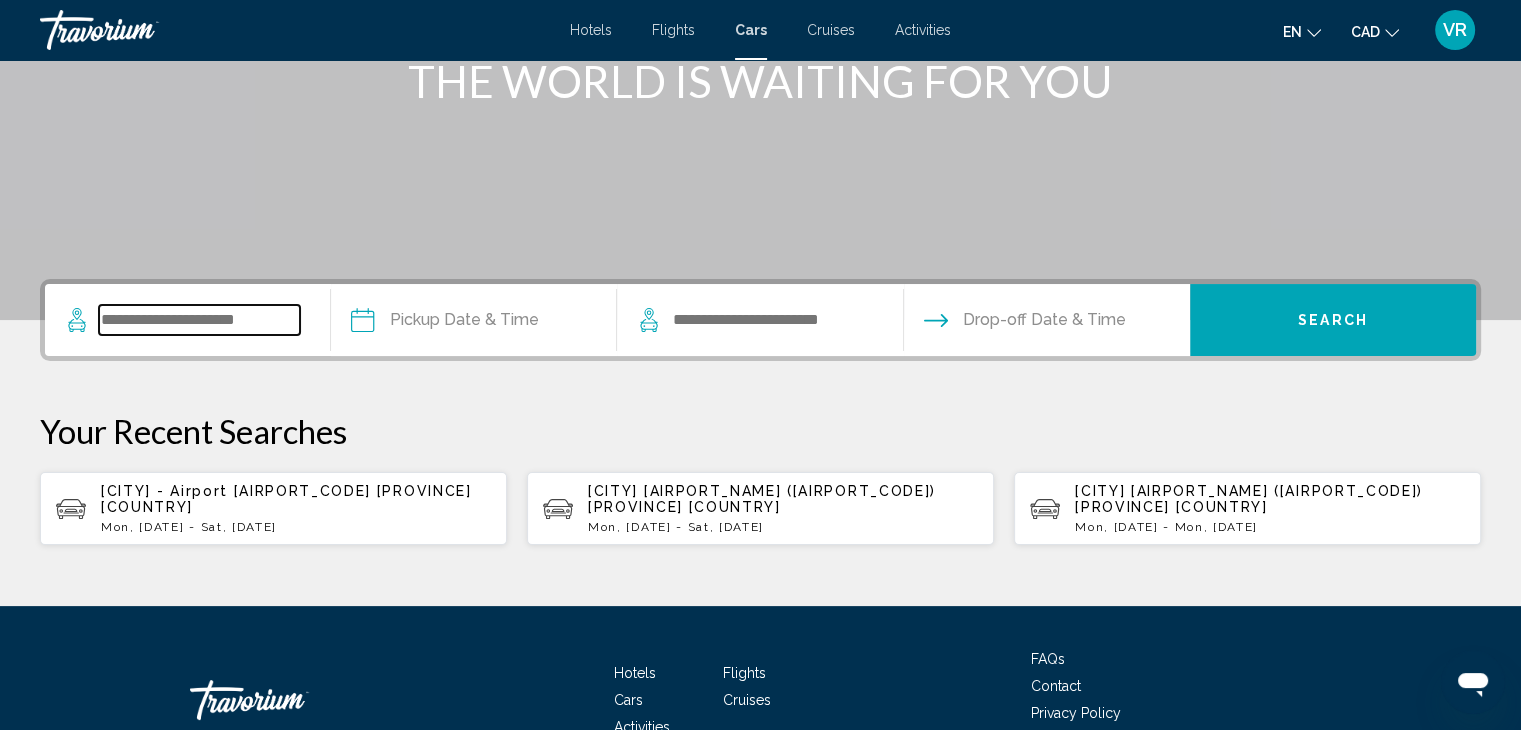 scroll, scrollTop: 384, scrollLeft: 0, axis: vertical 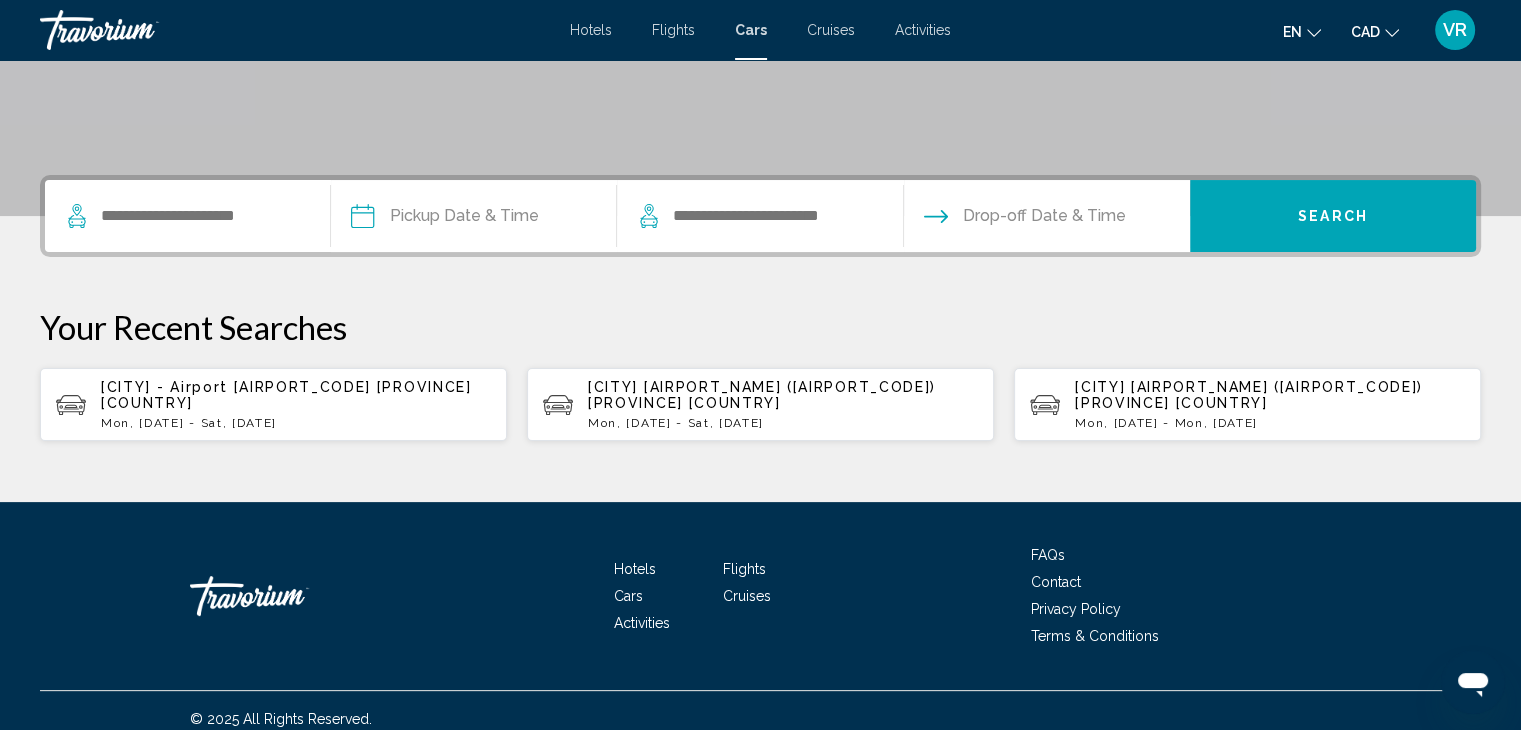 click on "[CITY] - Airport [AIRPORT_CODE] [PROVINCE] [COUNTRY]" at bounding box center (286, 395) 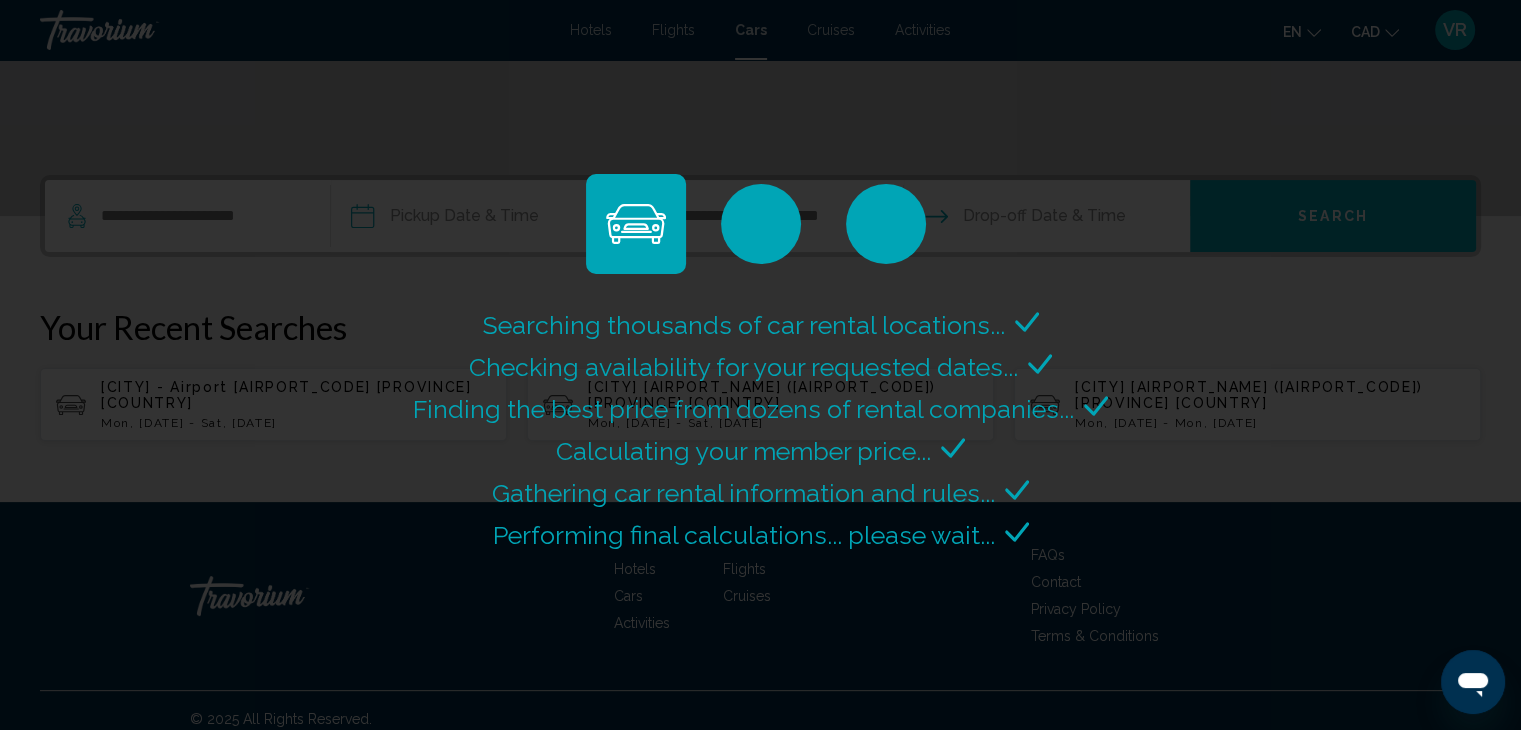 scroll, scrollTop: 0, scrollLeft: 0, axis: both 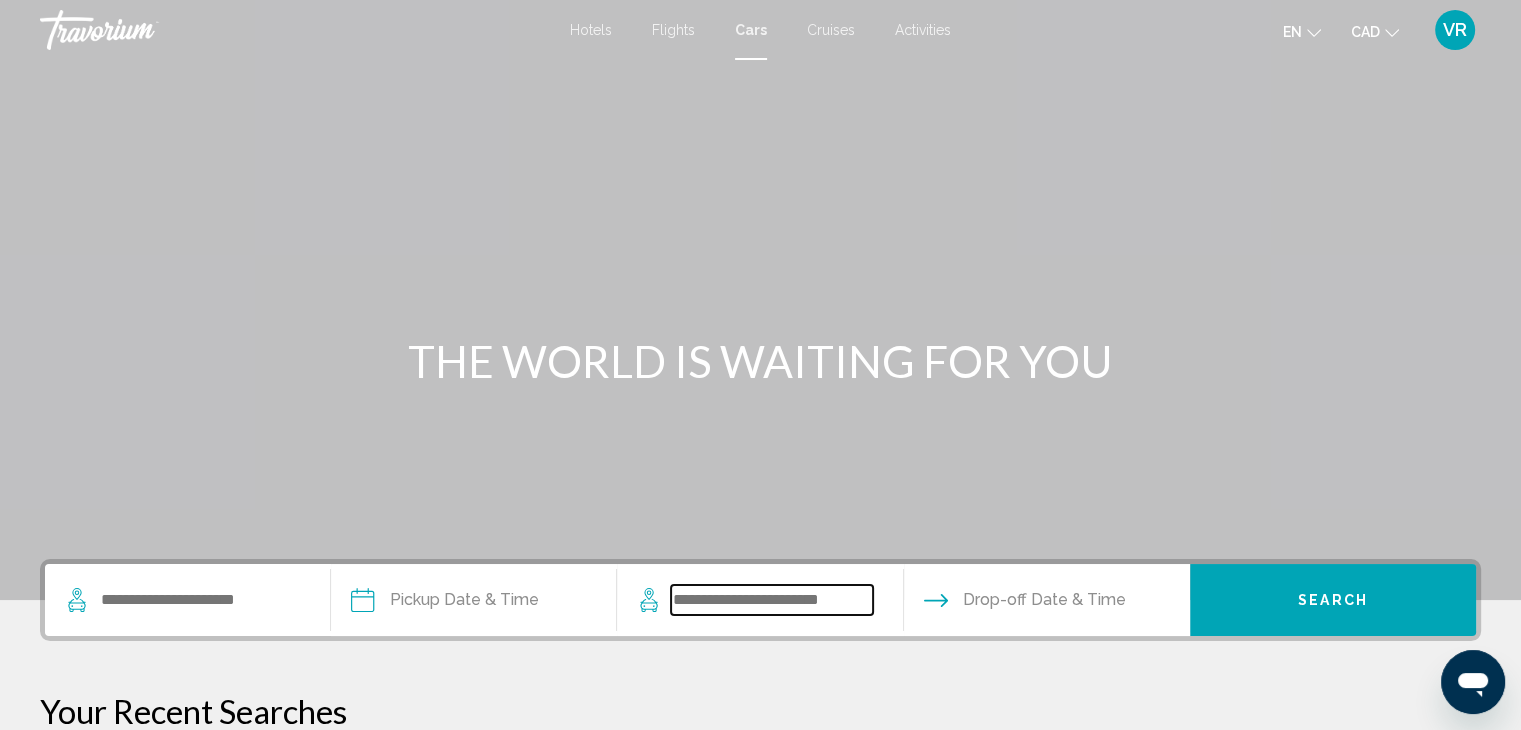 click at bounding box center [771, 600] 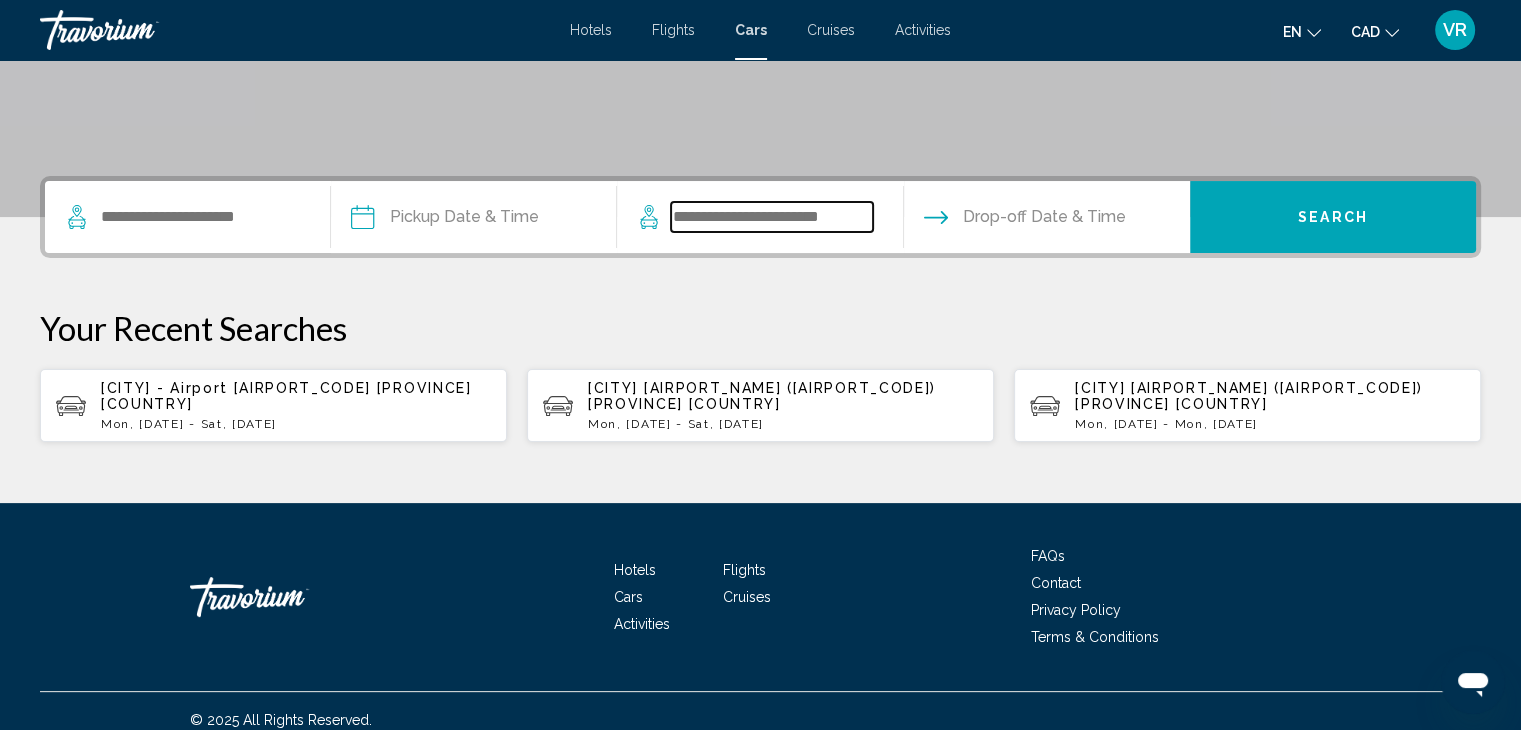 scroll, scrollTop: 384, scrollLeft: 0, axis: vertical 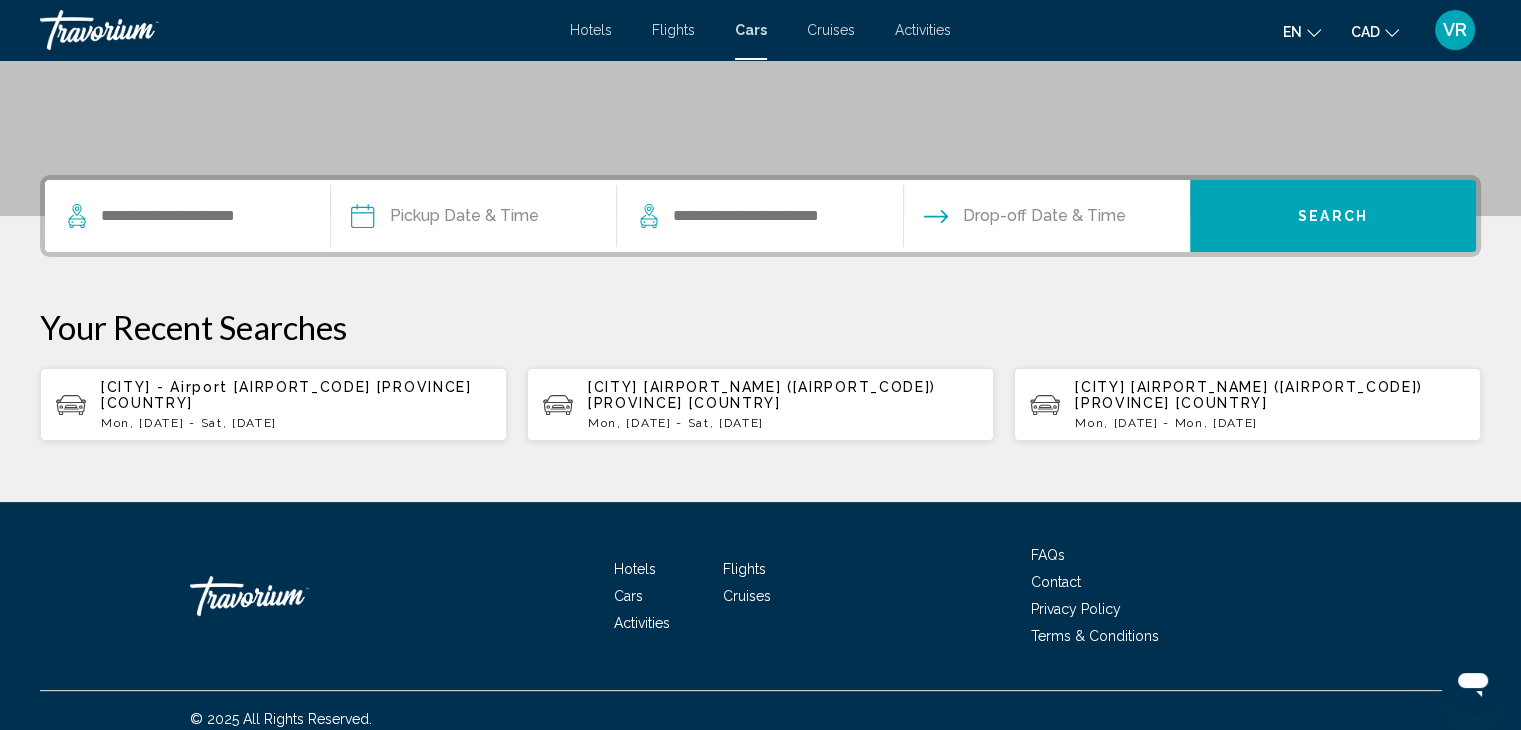 click on "[CITY] - Airport [AIRPORT_CODE] [PROVINCE] [COUNTRY]" at bounding box center [286, 395] 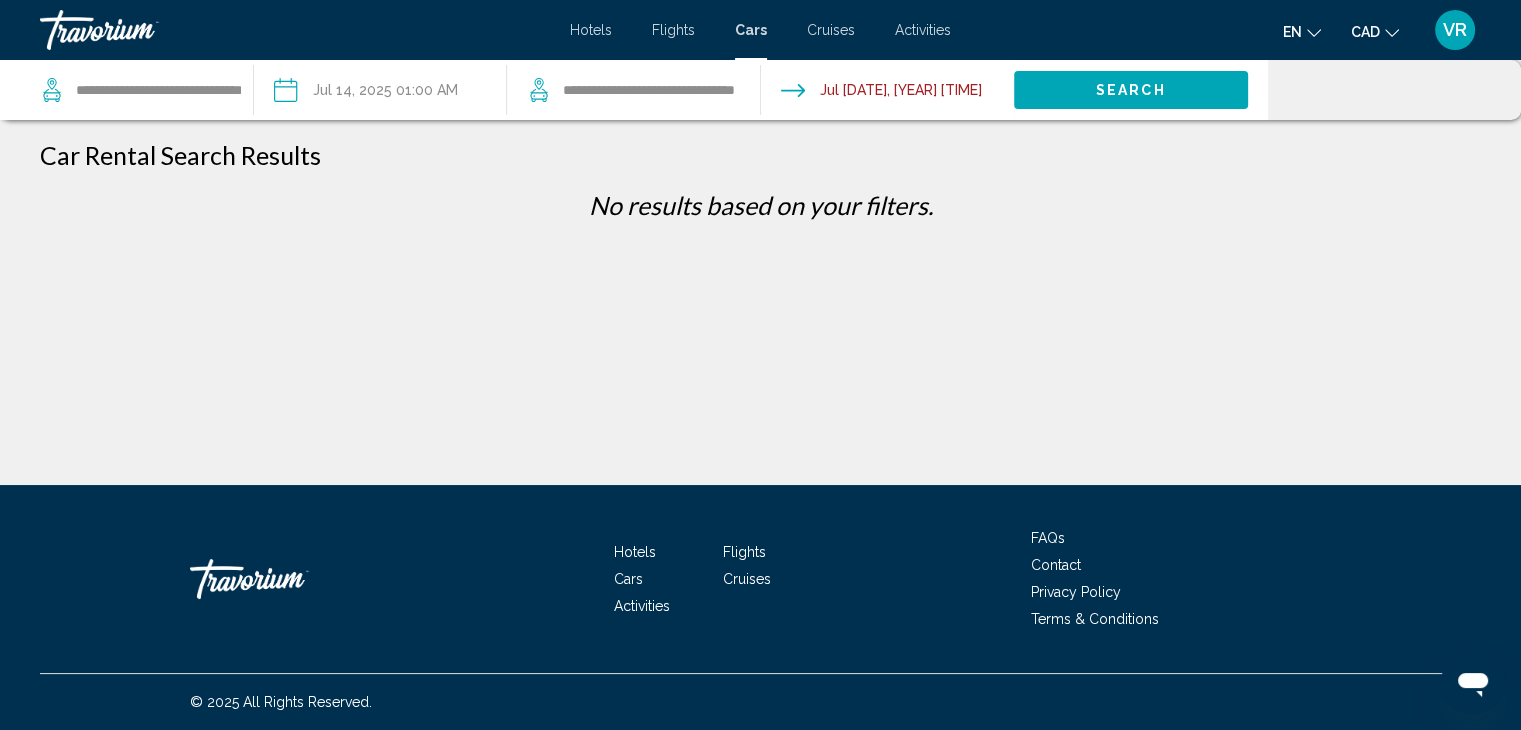 scroll, scrollTop: 0, scrollLeft: 0, axis: both 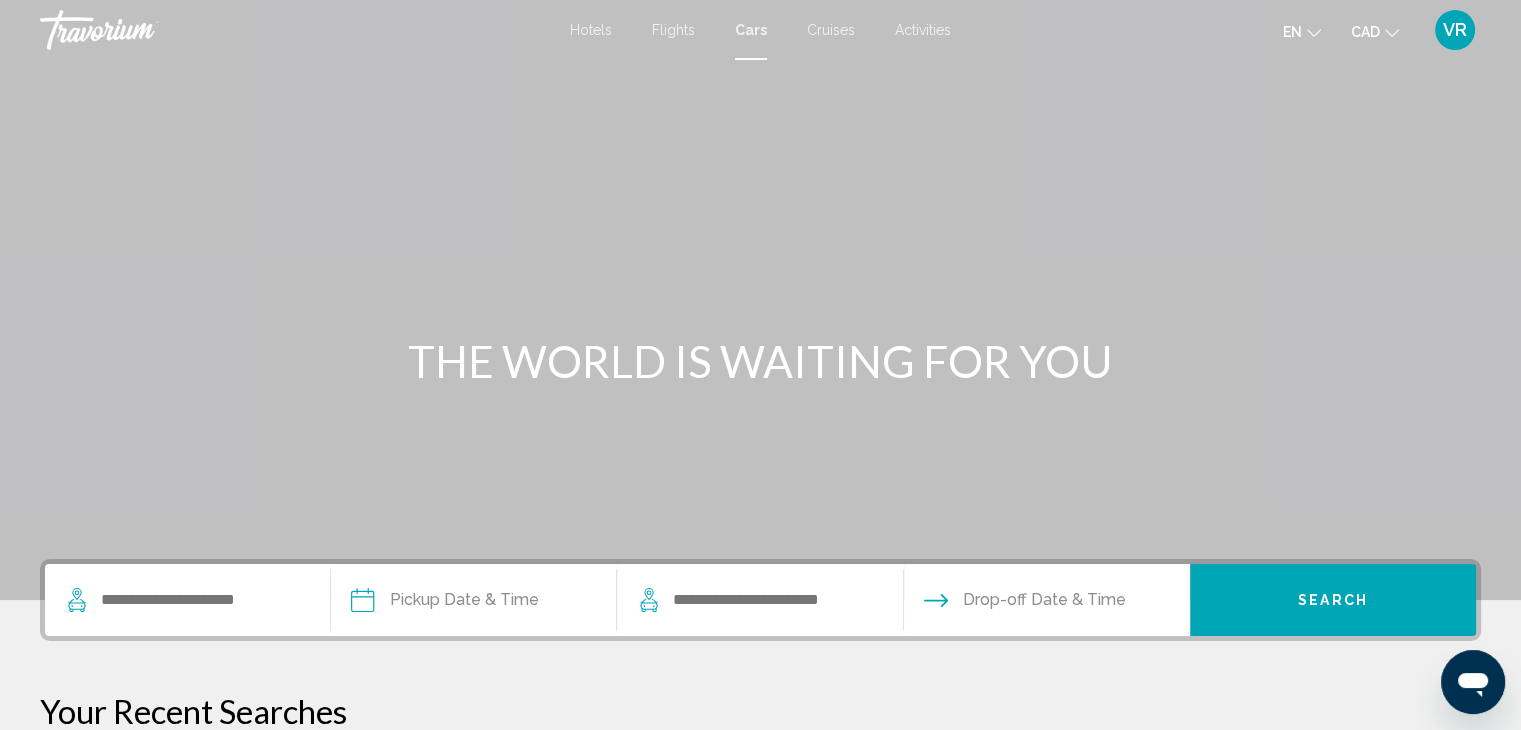 click on "Flights" at bounding box center [673, 30] 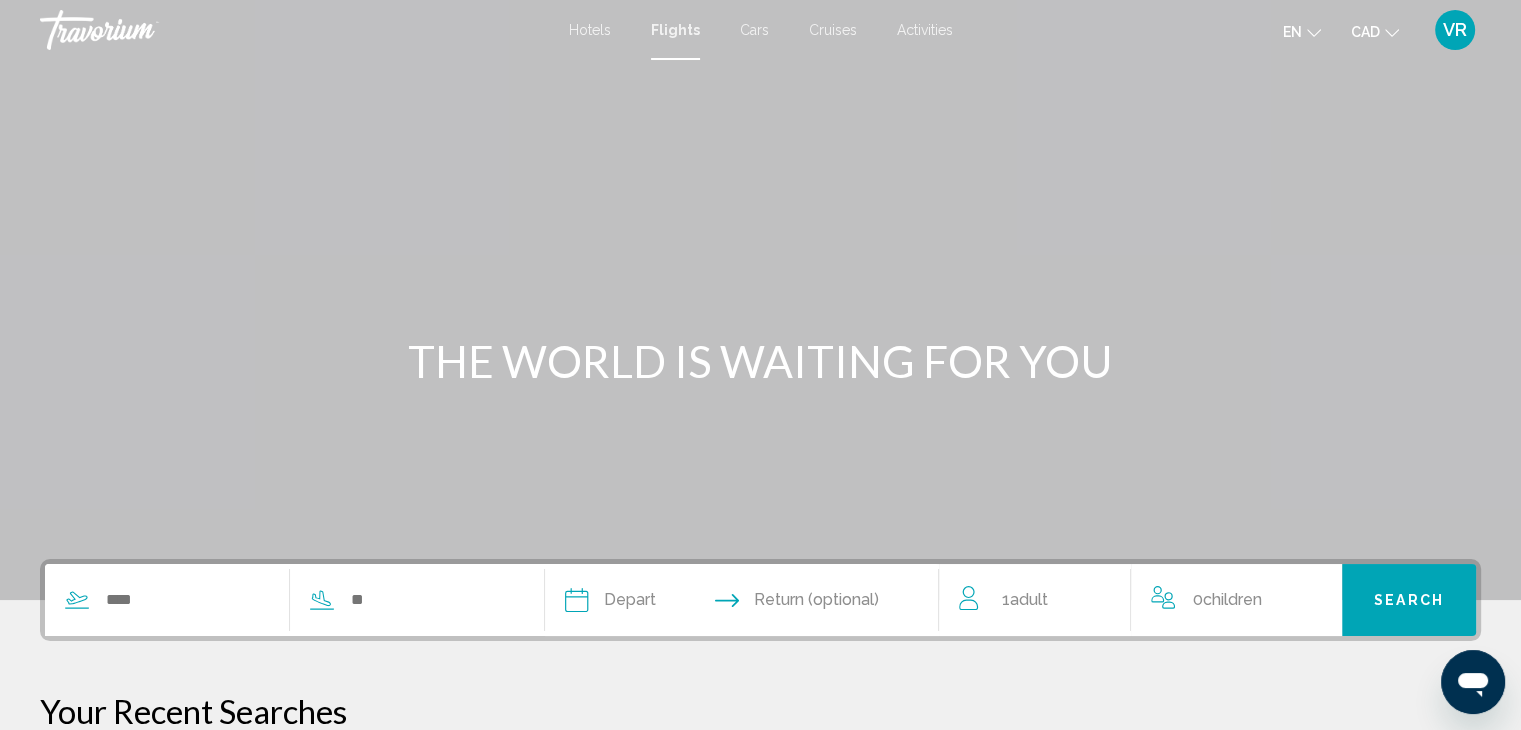 click on "Hotels Flights Cars Cruises Activities Hotels Flights Cars Cruises Activities en
English Español Français Italiano Português русский CAD
USD ($) MXN (Mex$) CAD (Can$) GBP (£) EUR (€) AUD (A$) NZD (NZ$) CNY (CN¥) VR Login" at bounding box center (760, 30) 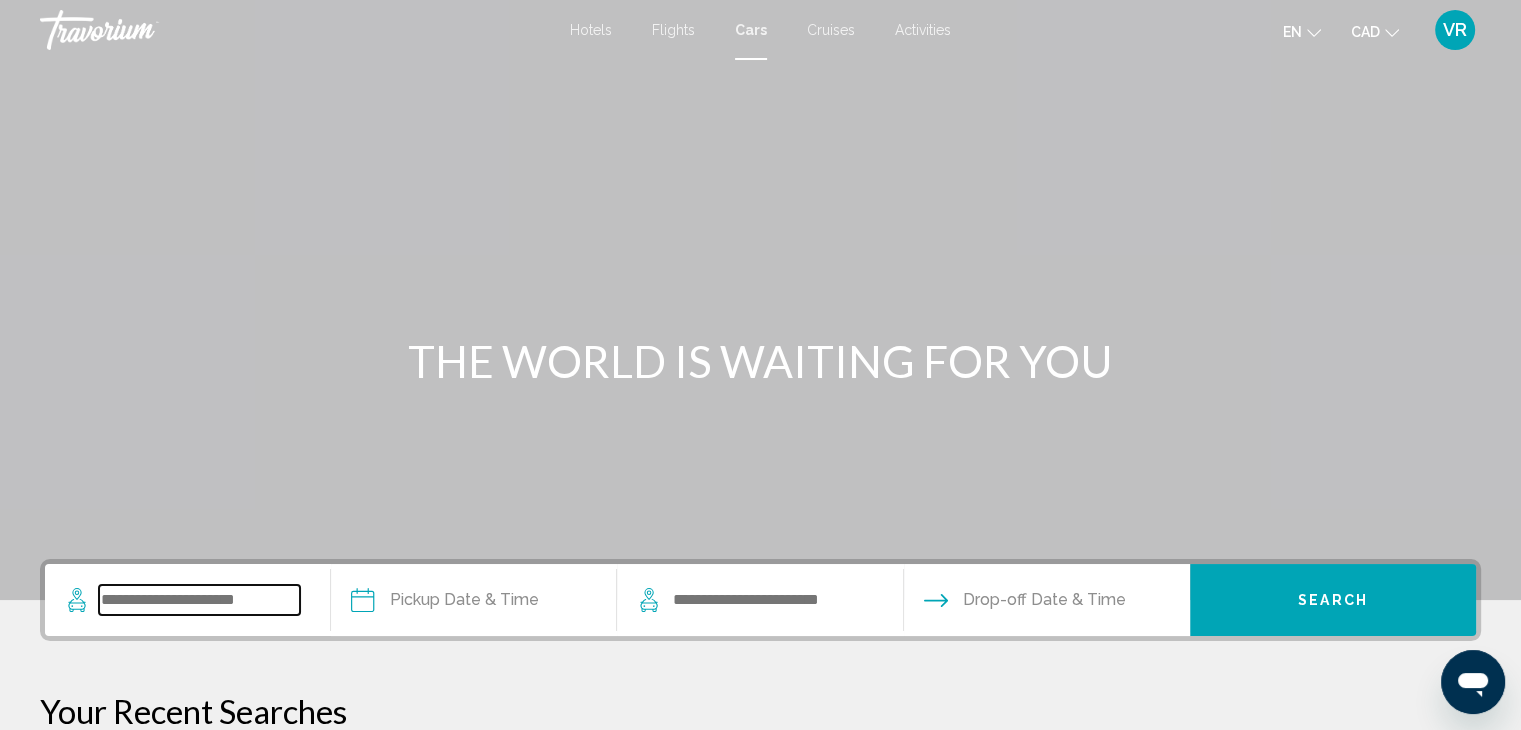 click at bounding box center (199, 600) 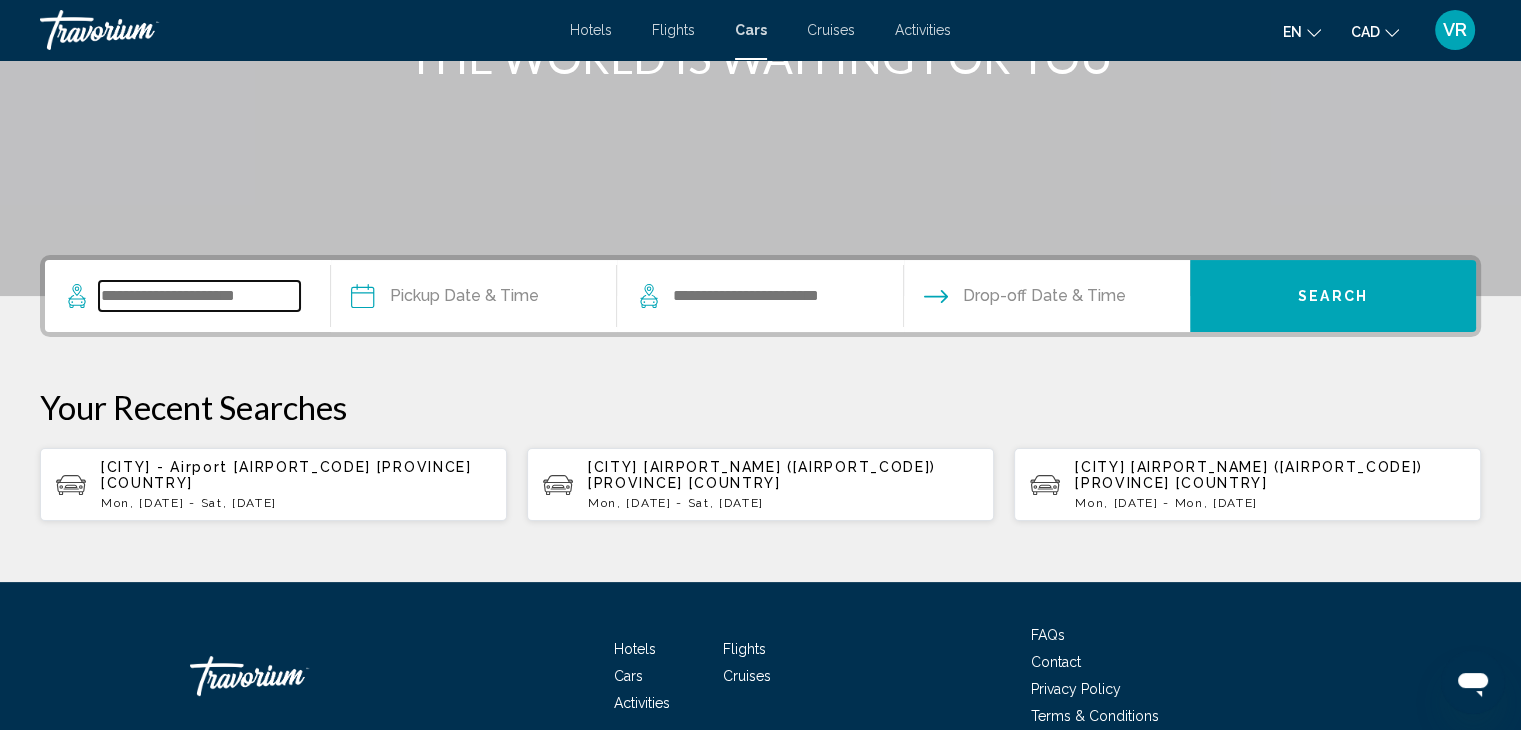 scroll, scrollTop: 384, scrollLeft: 0, axis: vertical 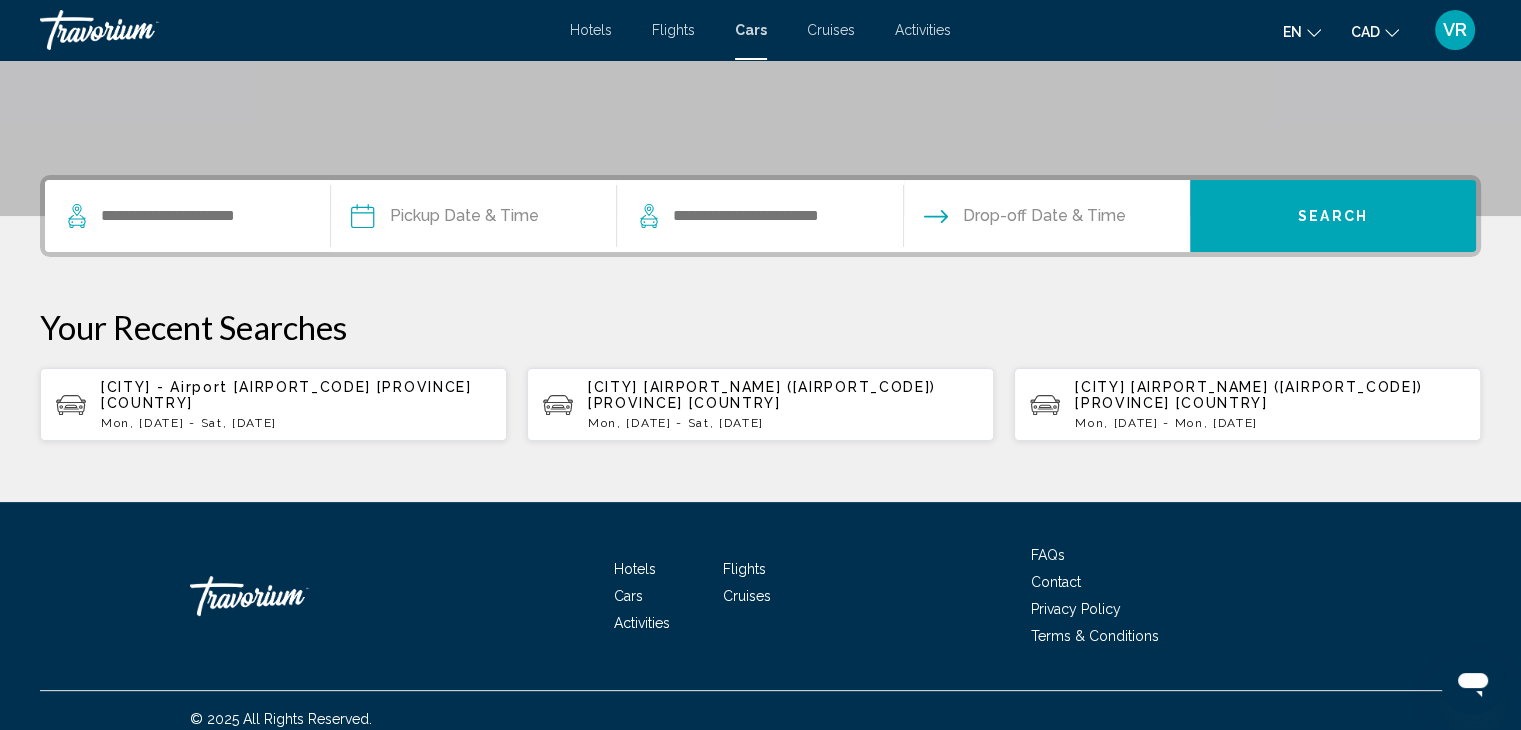 click on "[CITY] - Airport [AIRPORT_CODE] [PROVINCE] [COUNTRY]" at bounding box center (286, 395) 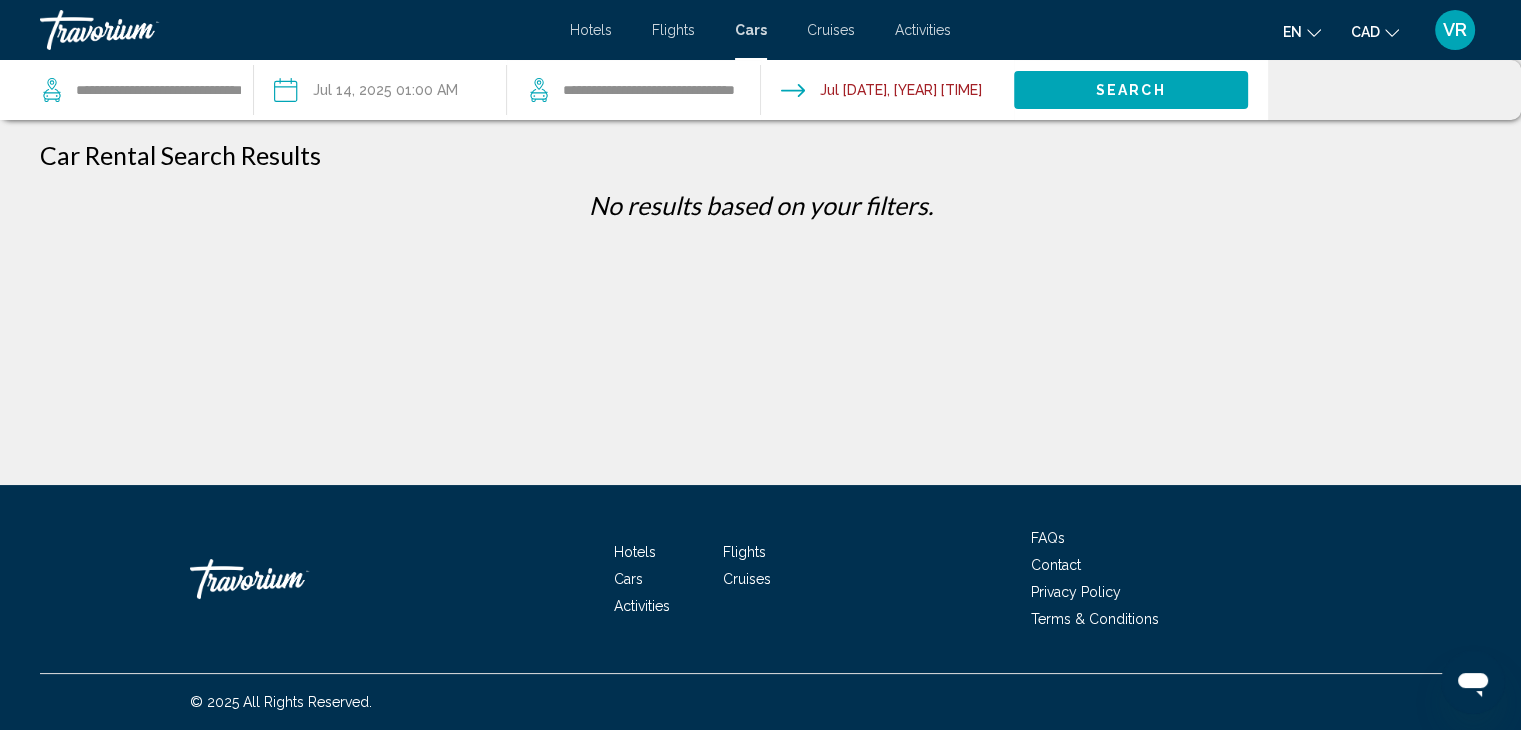 scroll, scrollTop: 0, scrollLeft: 0, axis: both 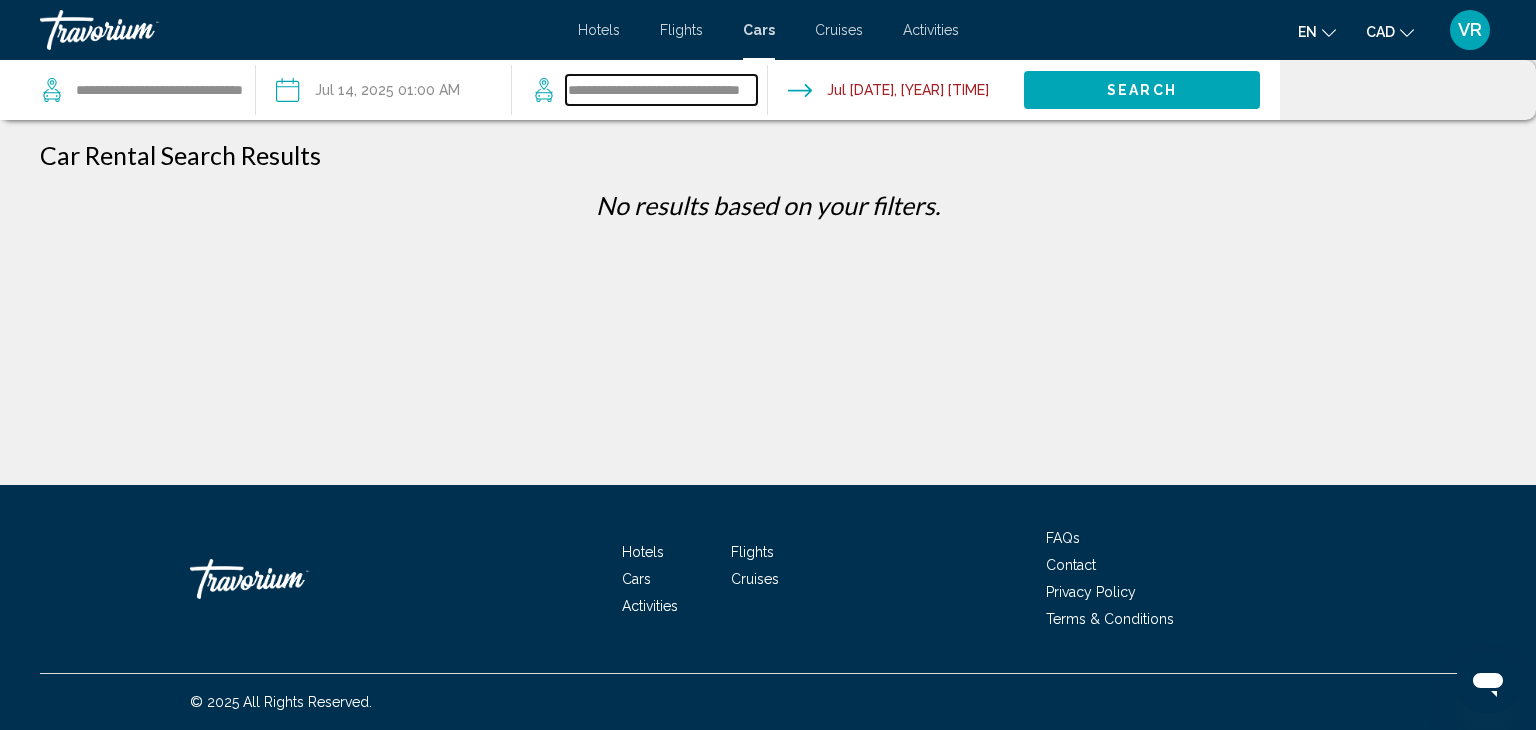 click on "**********" at bounding box center (661, 90) 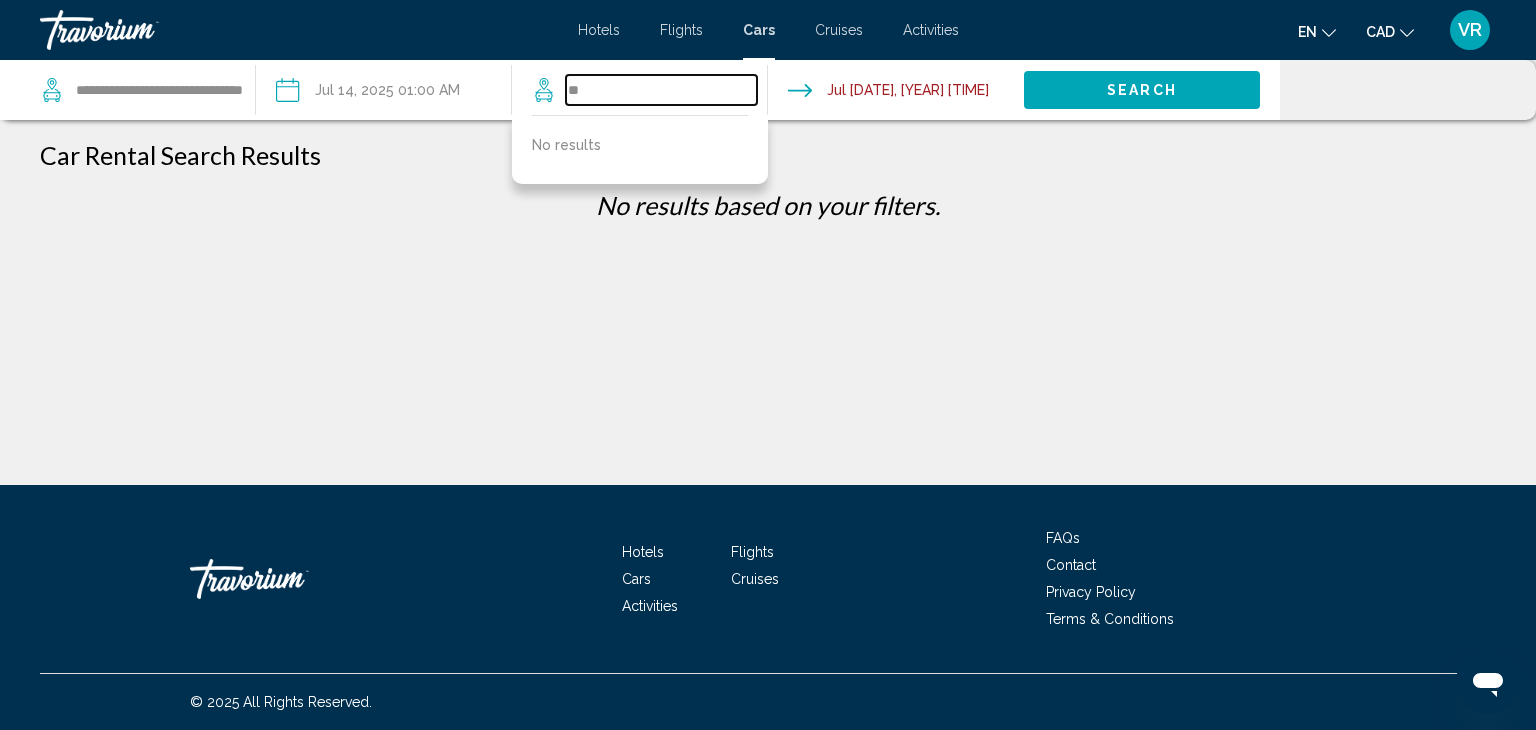 type on "*" 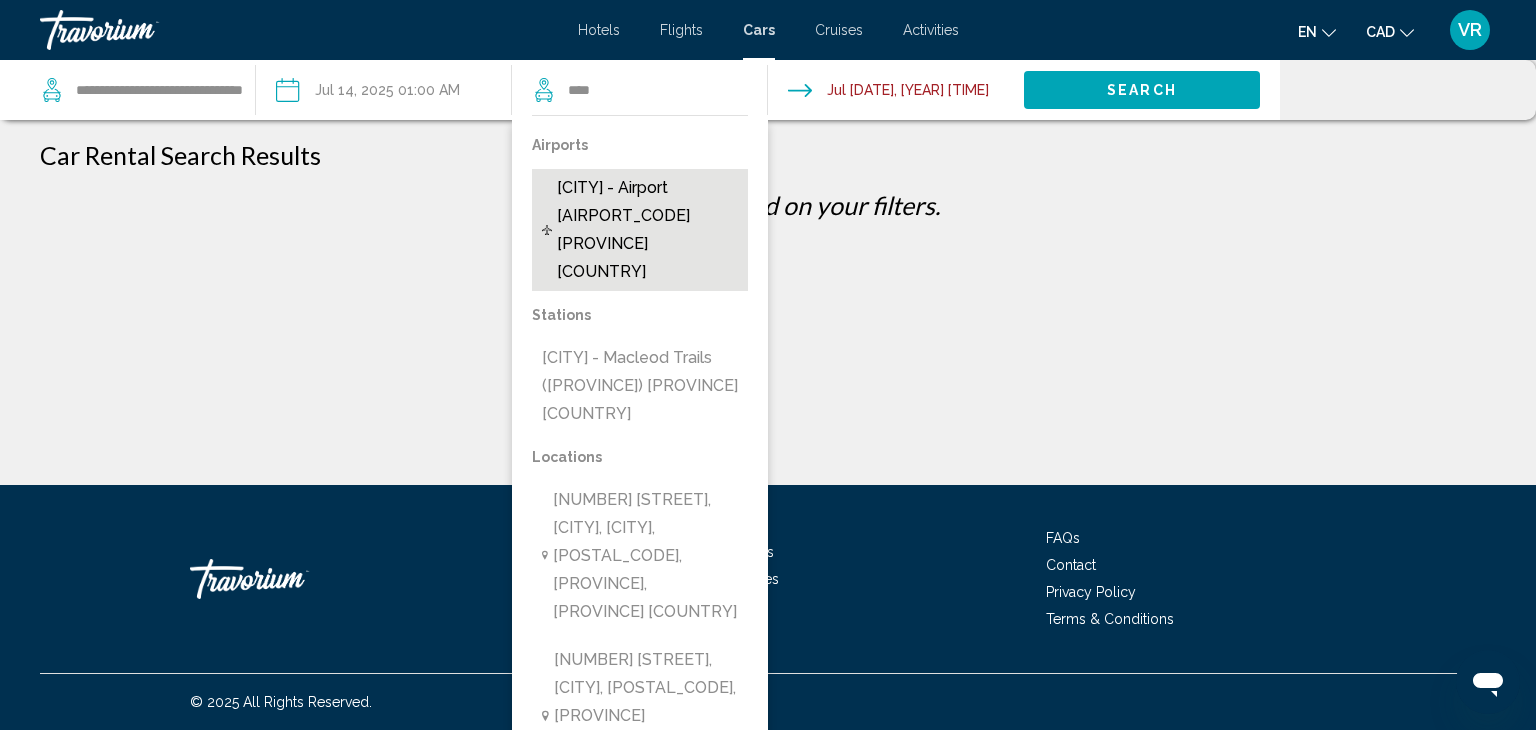 click on "[CITY] - Airport [AIRPORT_CODE] [PROVINCE] [COUNTRY]" at bounding box center (647, 230) 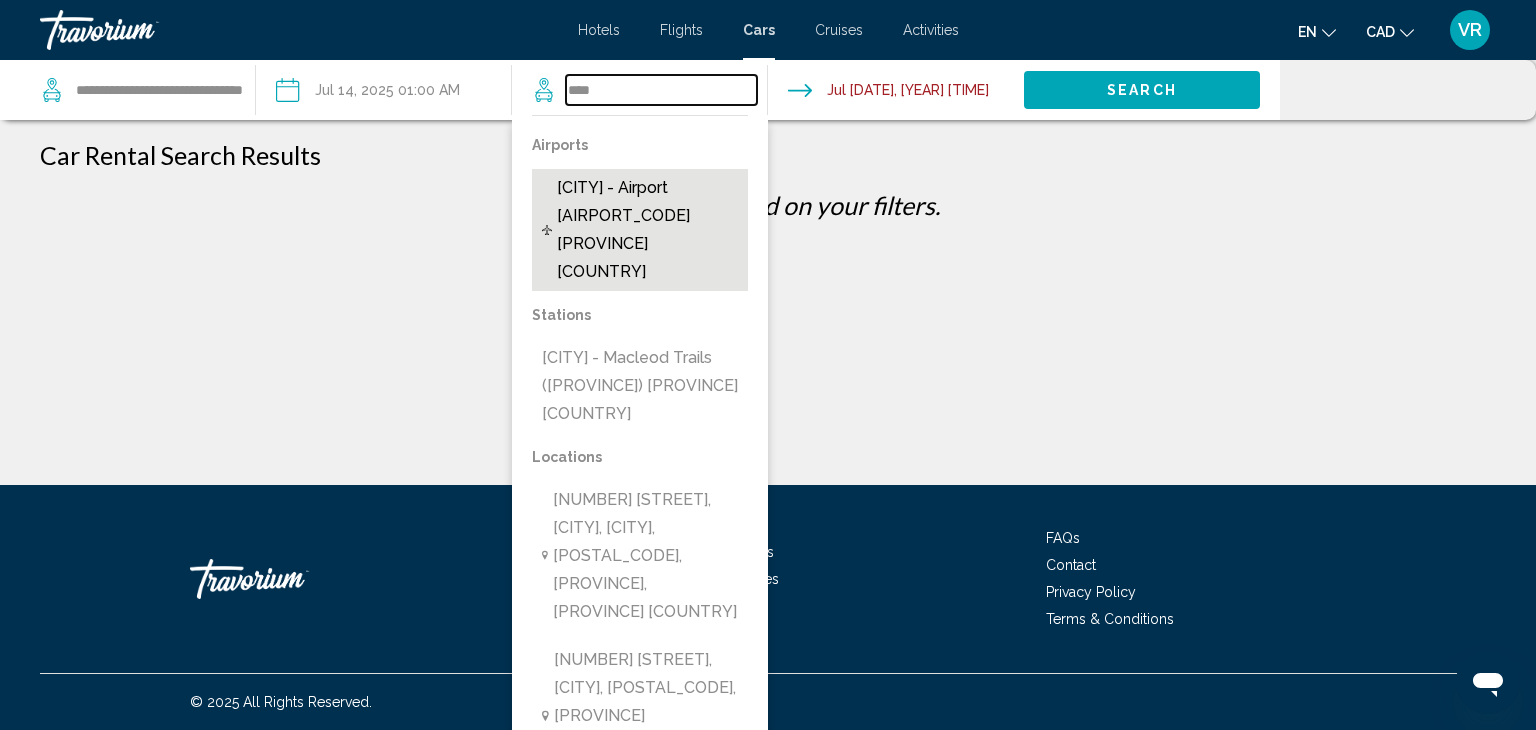 type on "**********" 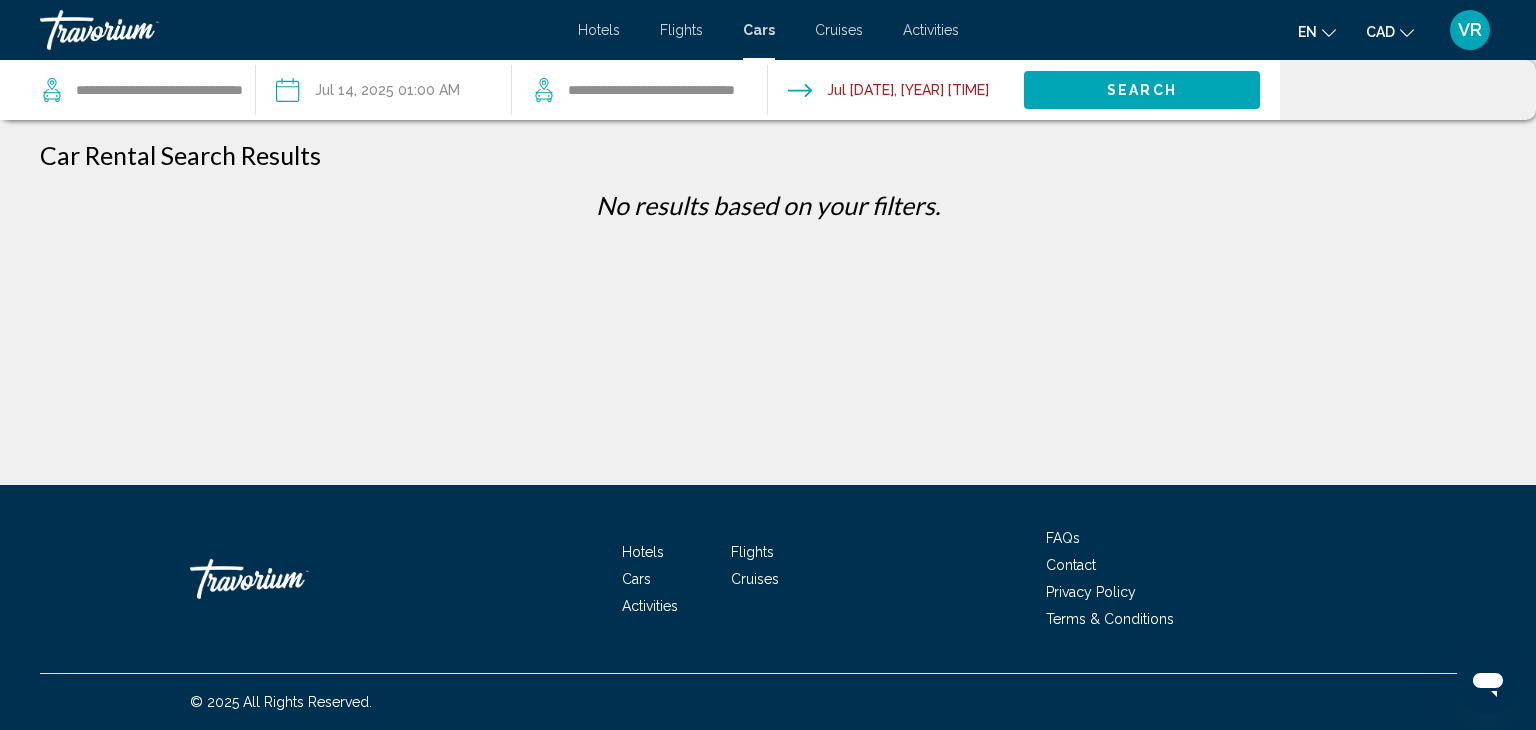 click at bounding box center (383, 93) 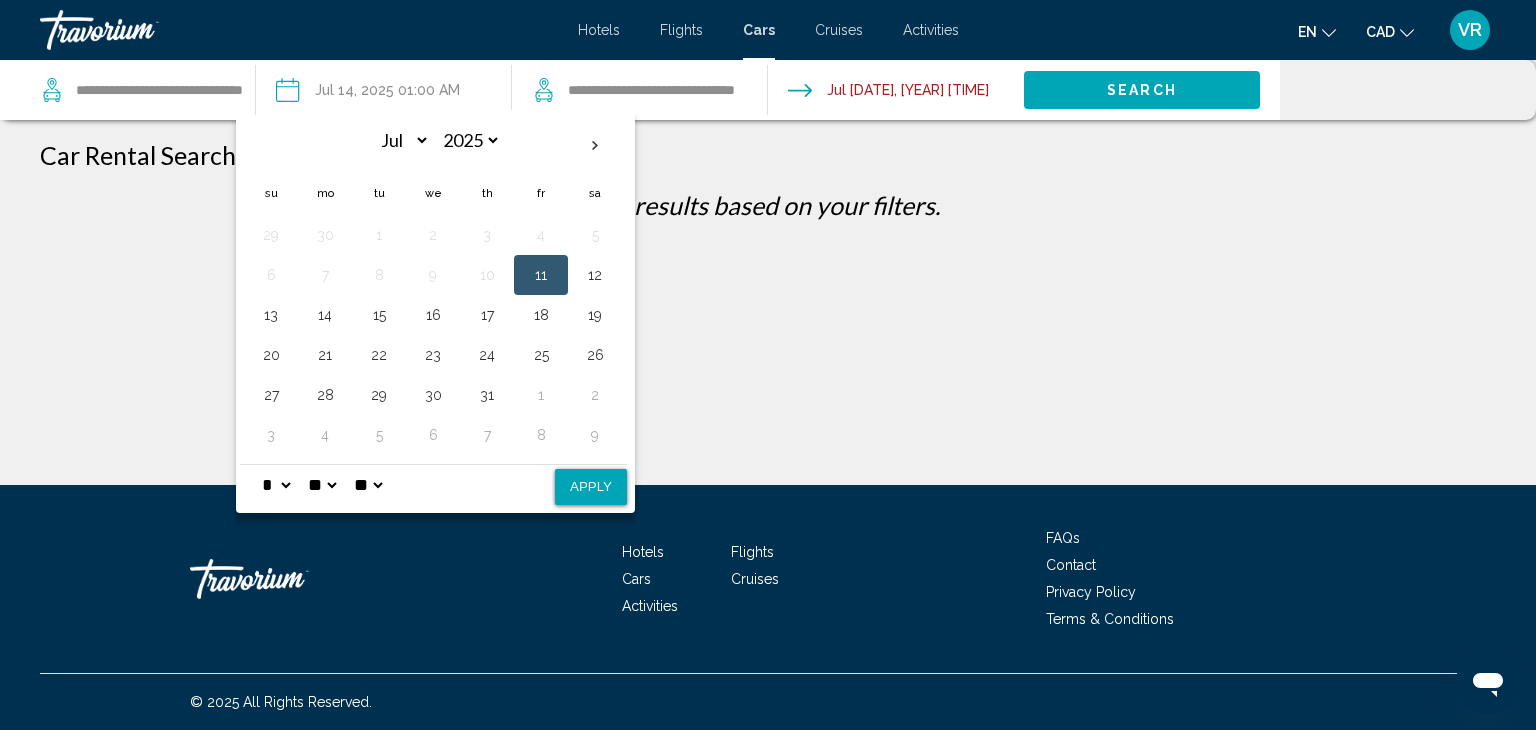 click on "* * * * * * * * * ** ** **" at bounding box center (276, 485) 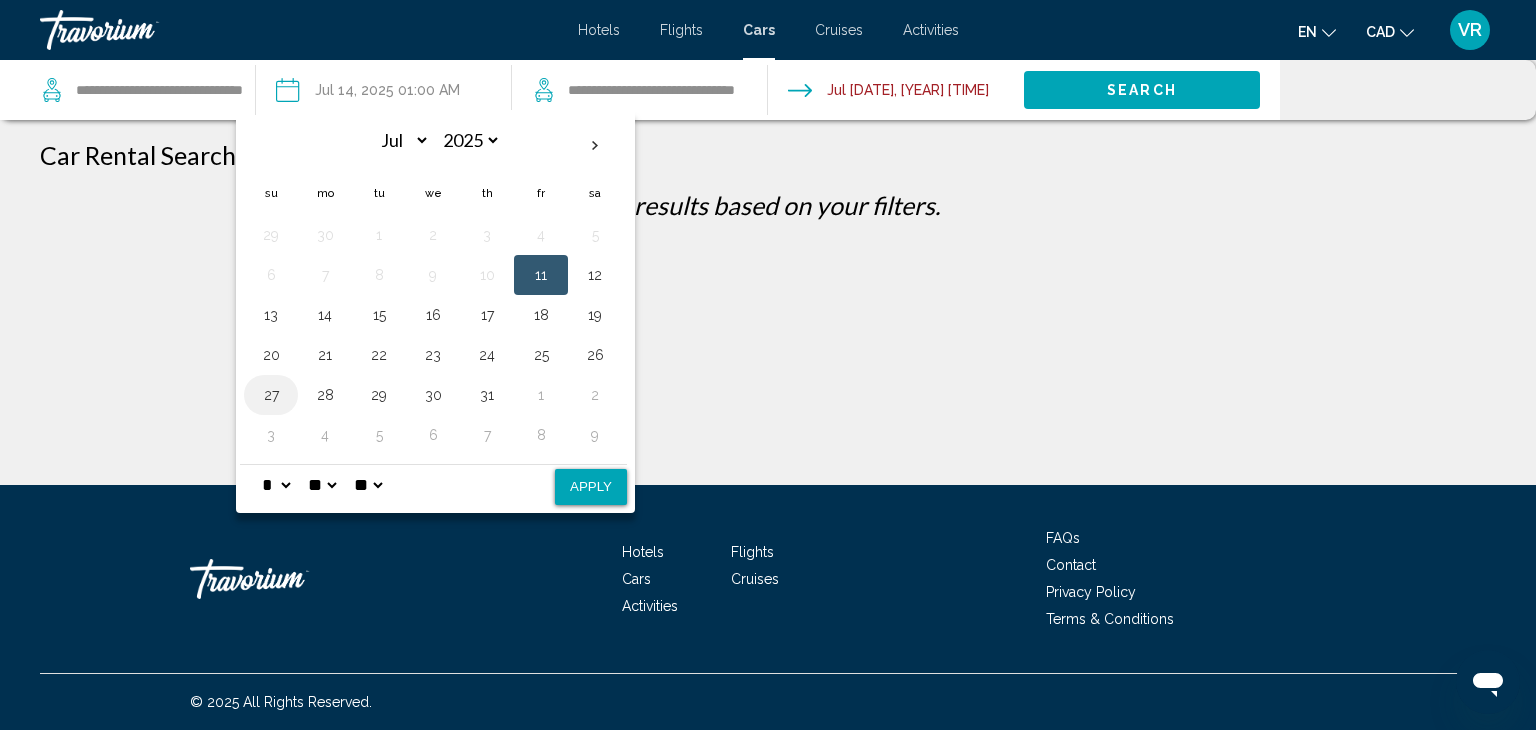 select on "**" 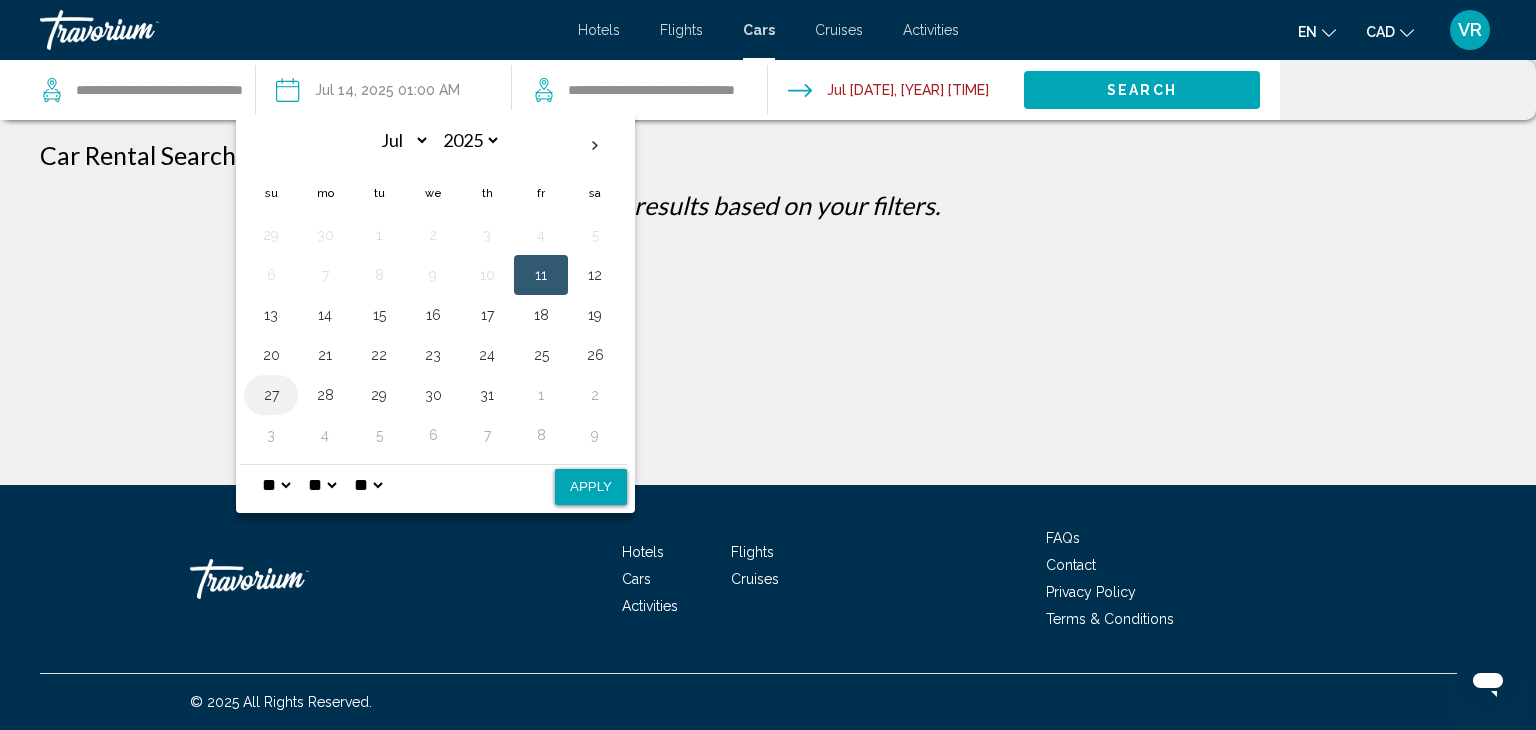 click on "* * * * * * * * * ** ** **" at bounding box center (276, 485) 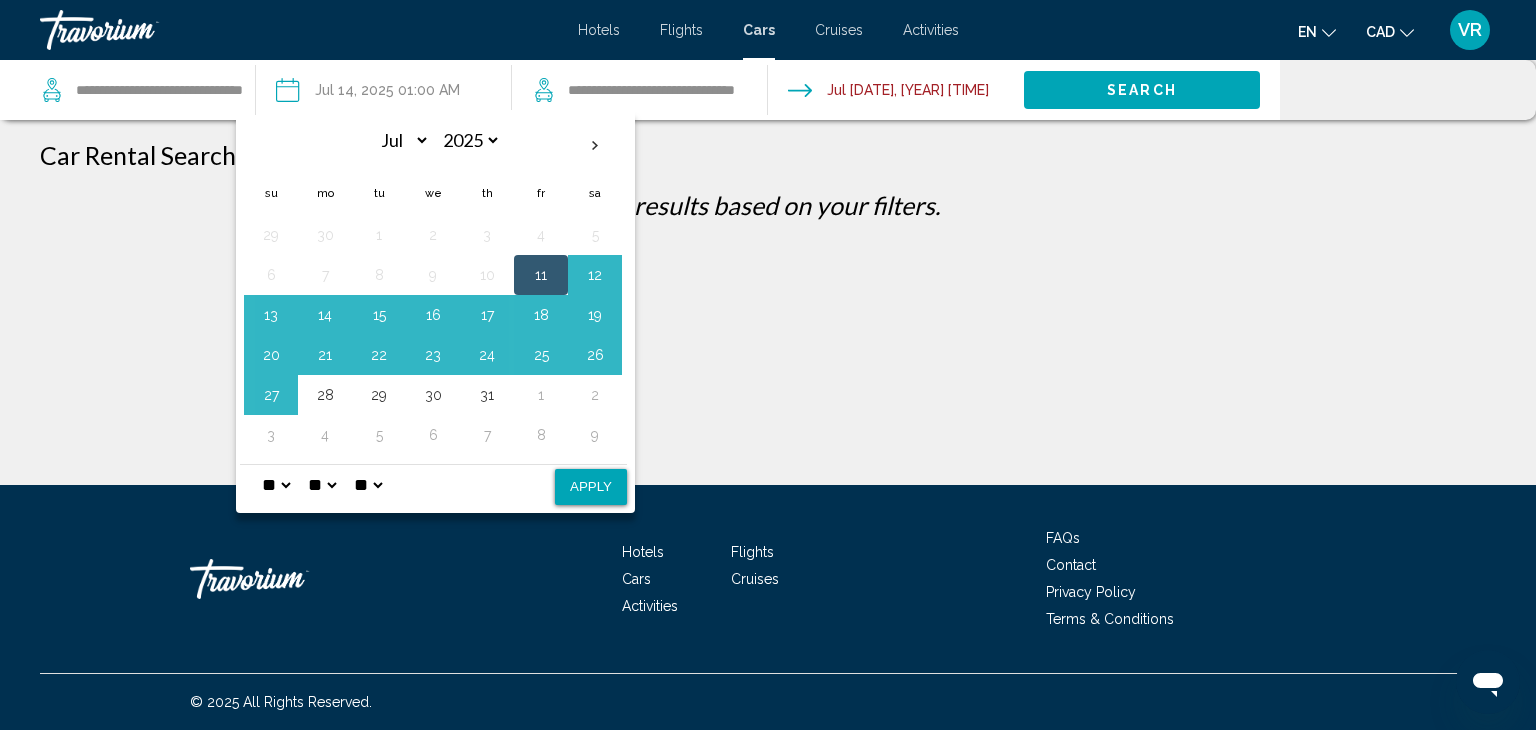 click on "** **" at bounding box center [368, 485] 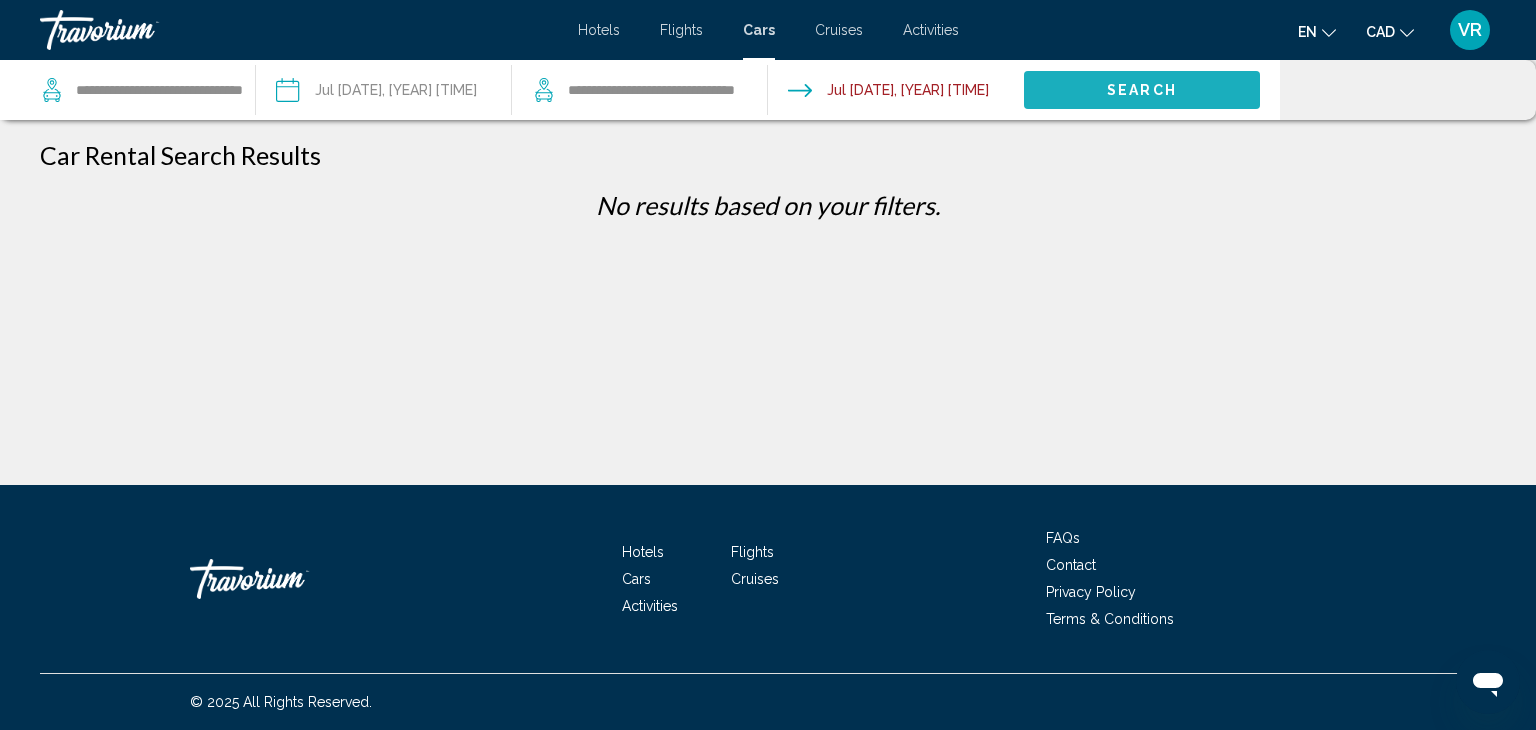 click on "Search" 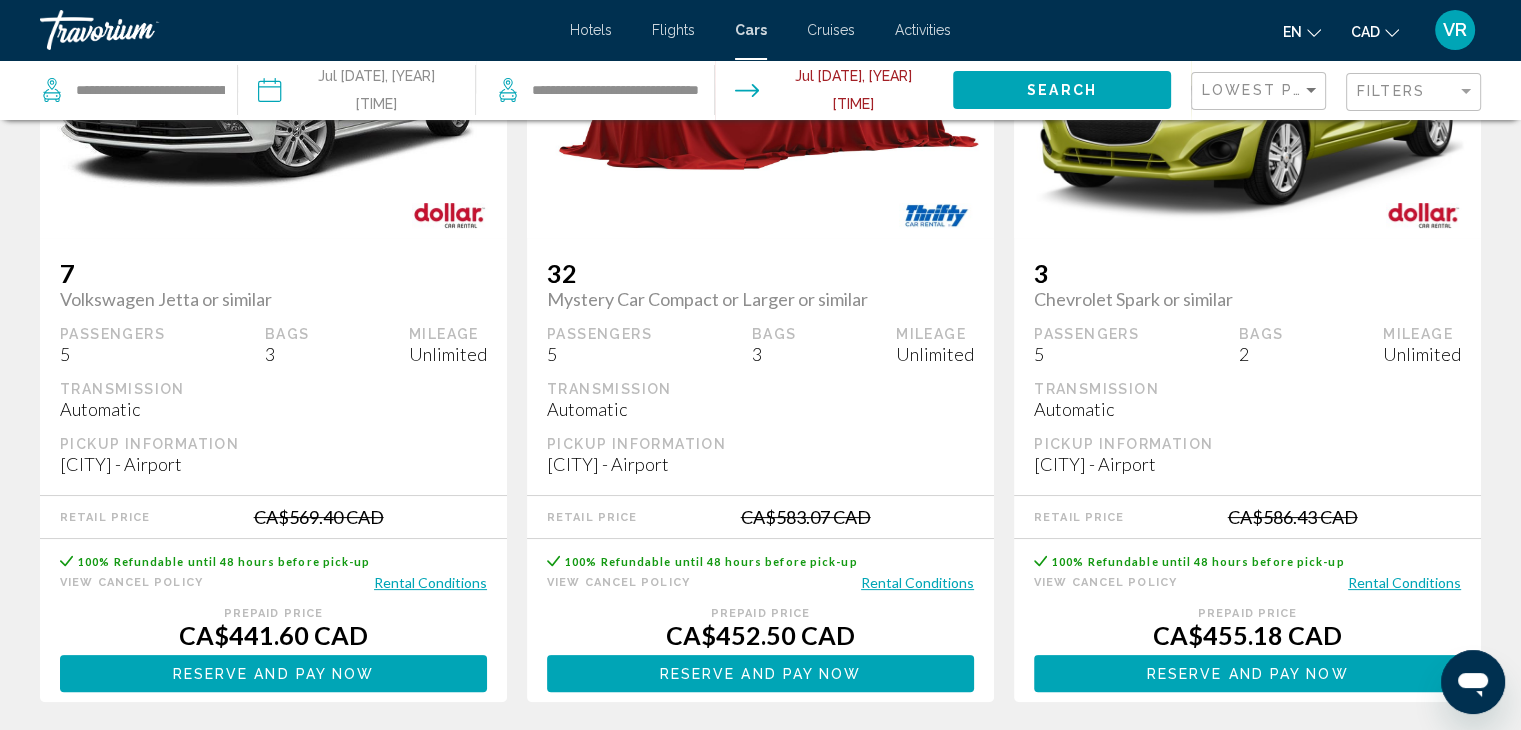 scroll, scrollTop: 277, scrollLeft: 0, axis: vertical 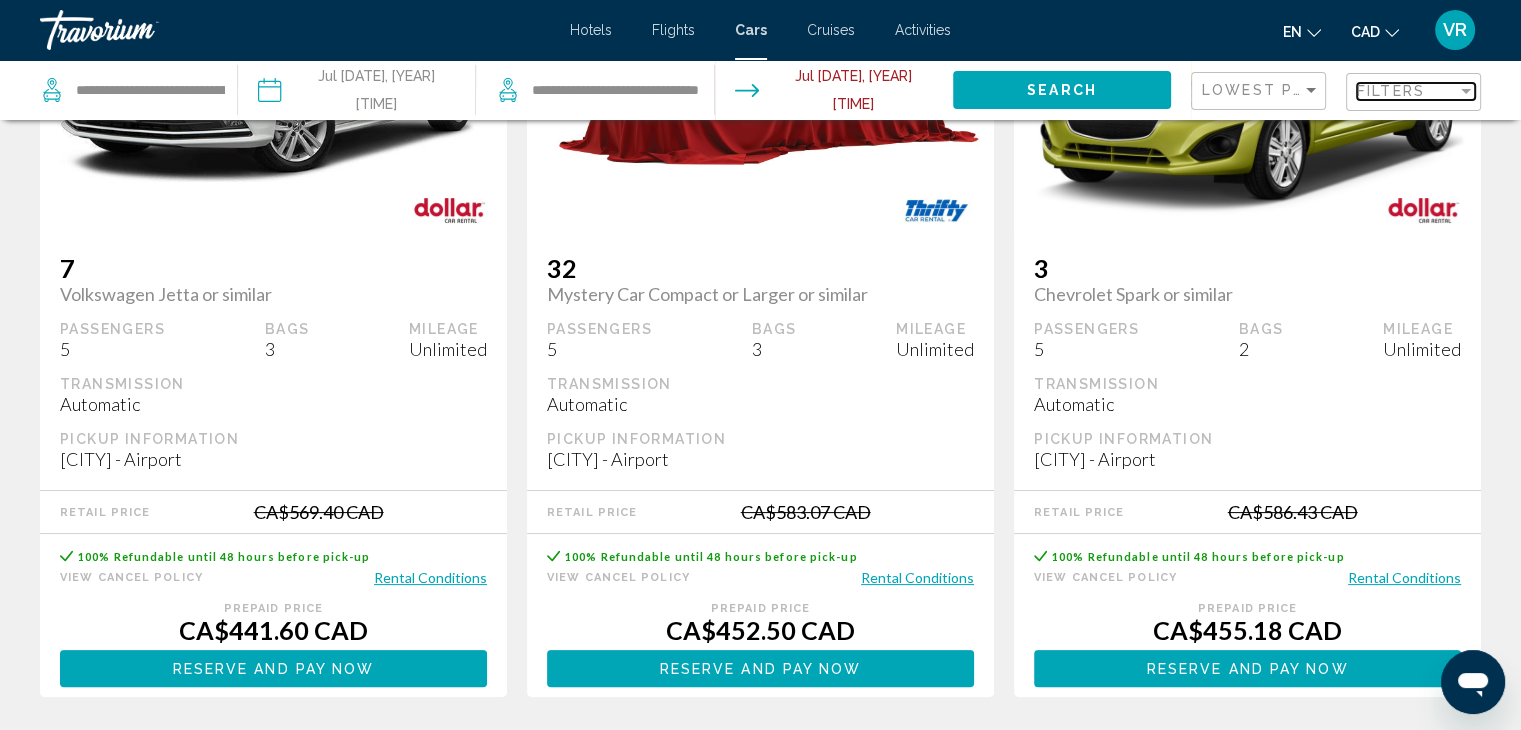 click at bounding box center [1466, 91] 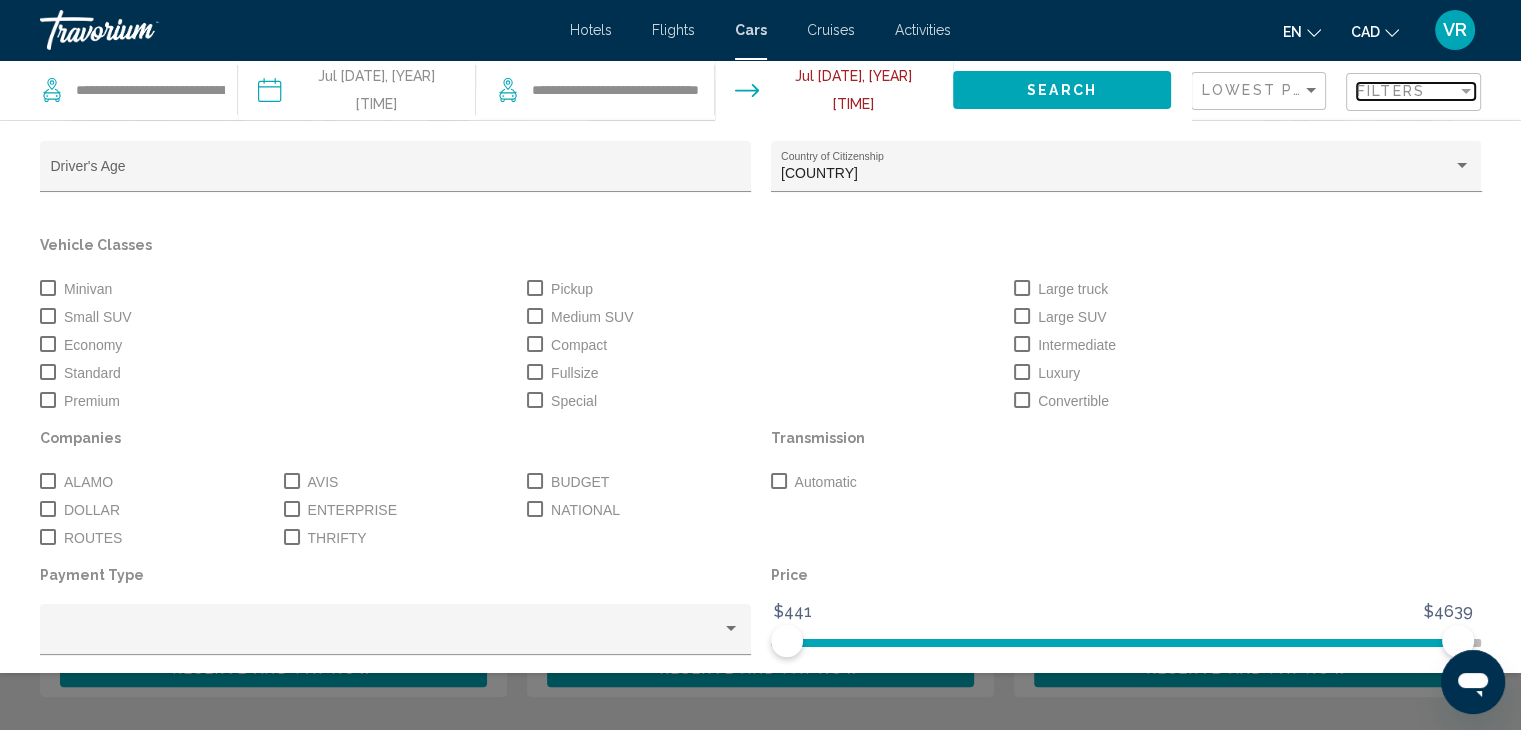 click at bounding box center [1466, 91] 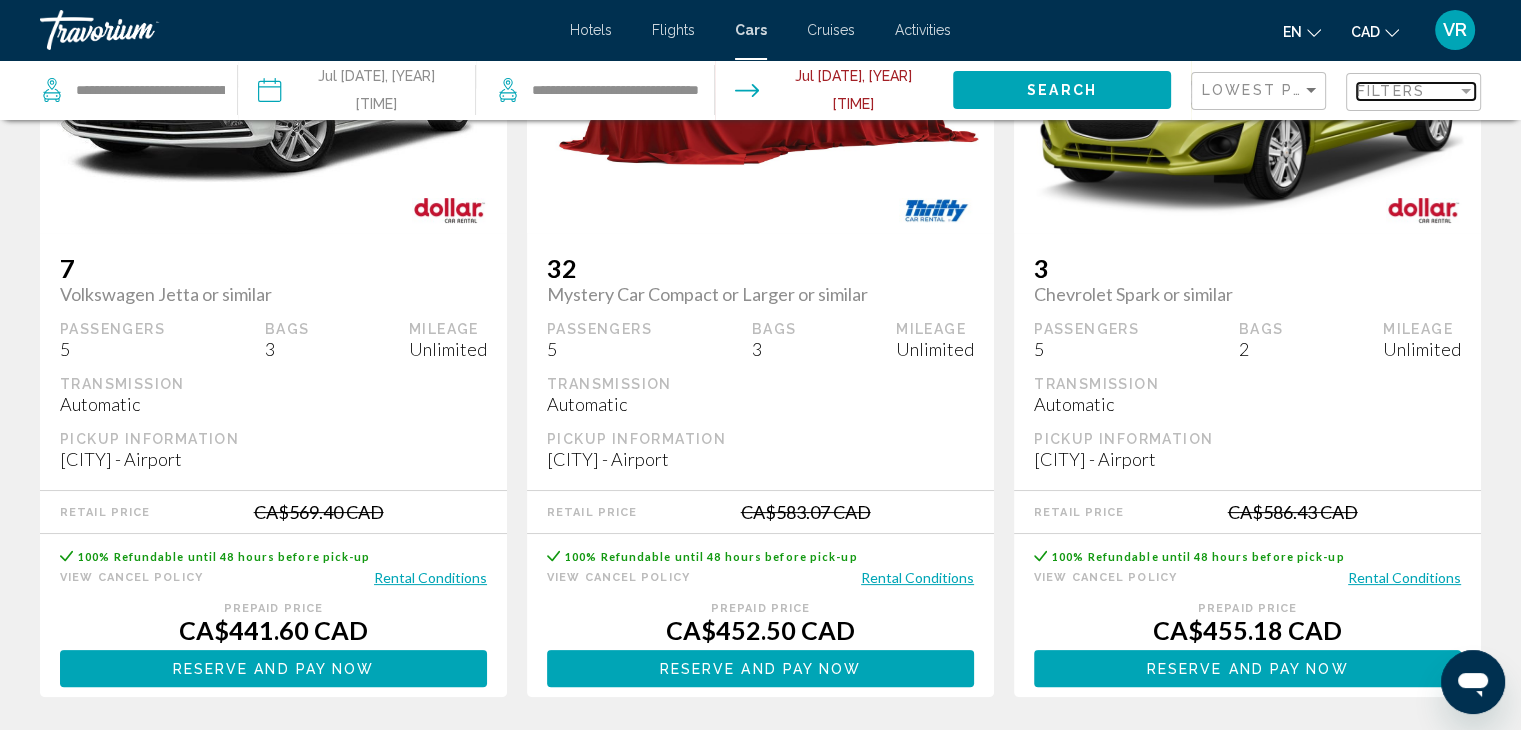 click at bounding box center (1466, 91) 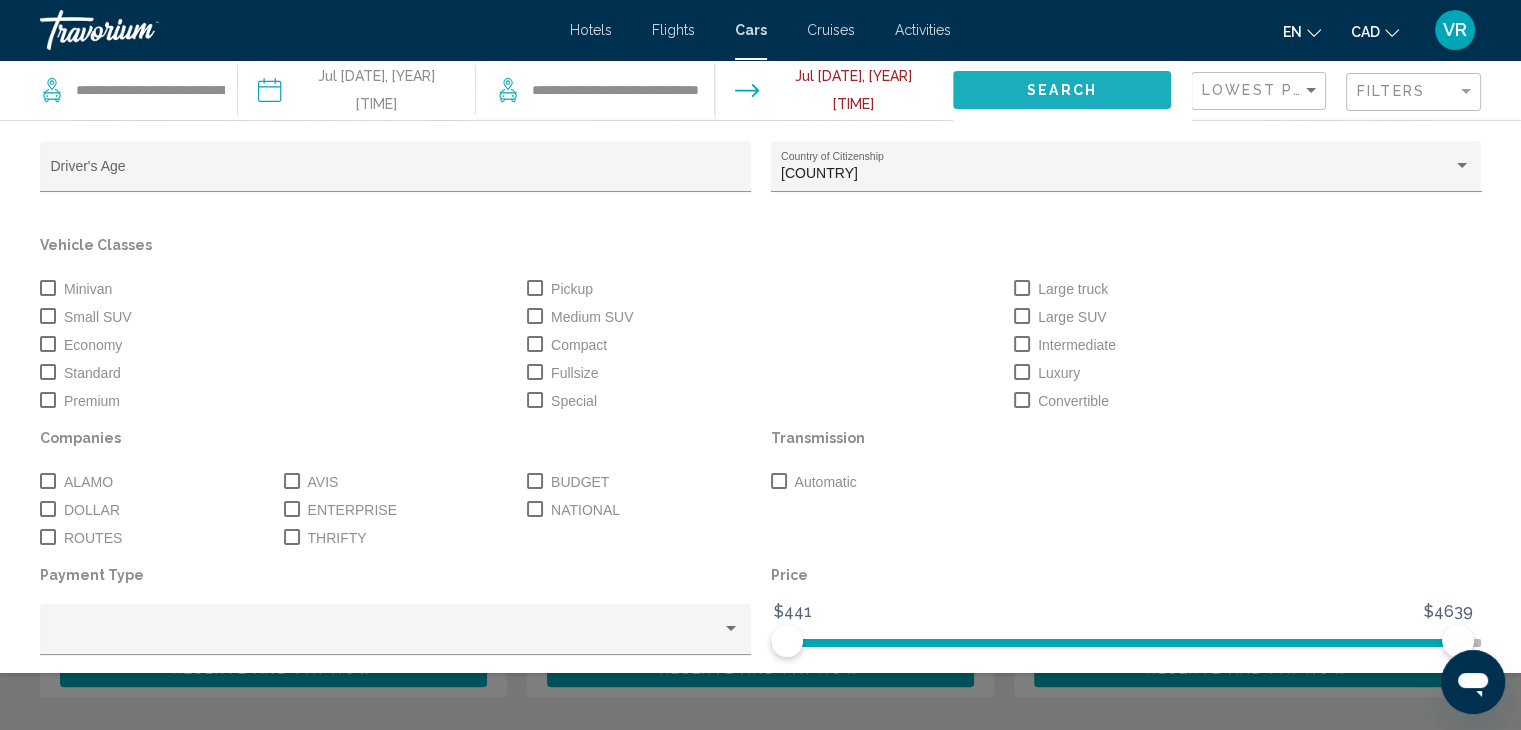 click on "Search" 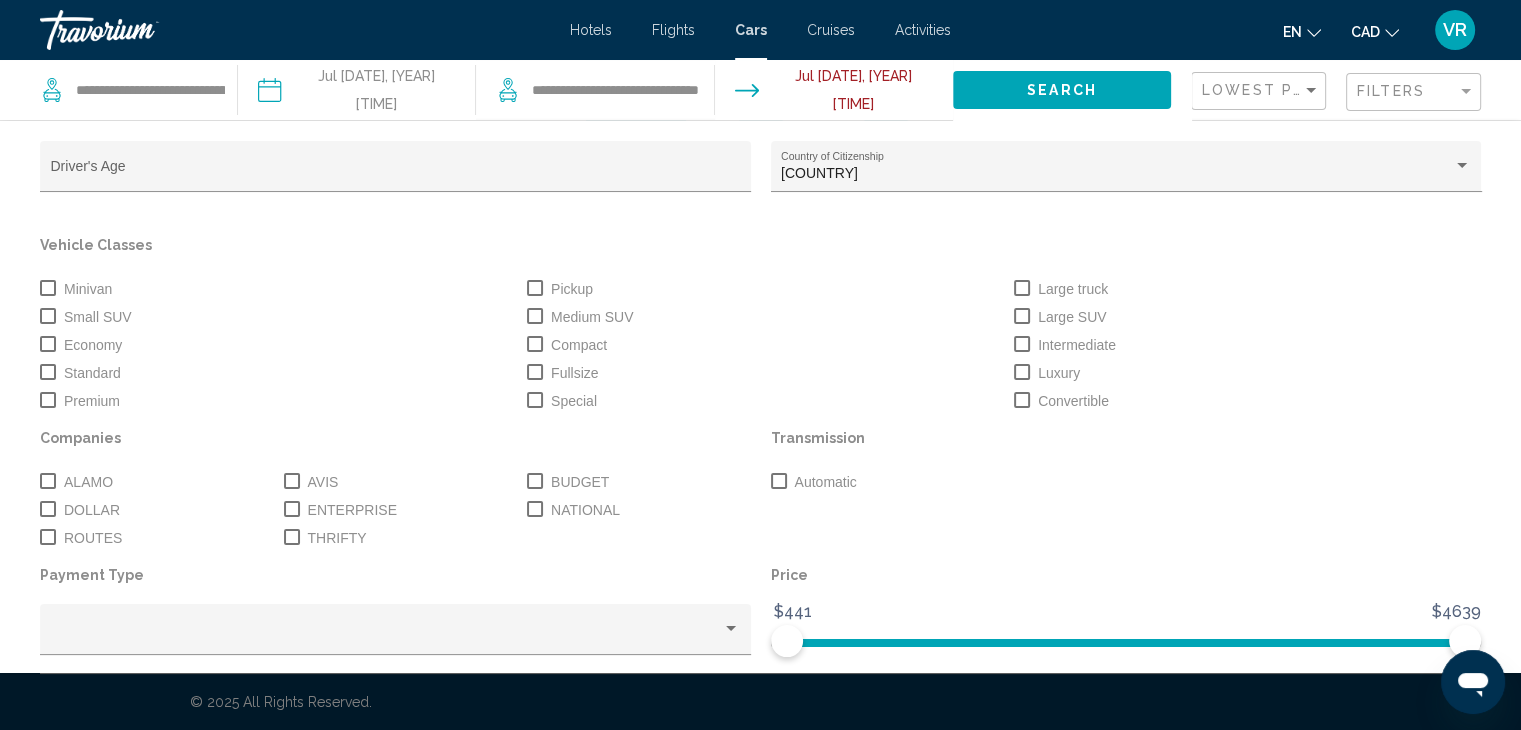 scroll, scrollTop: 0, scrollLeft: 0, axis: both 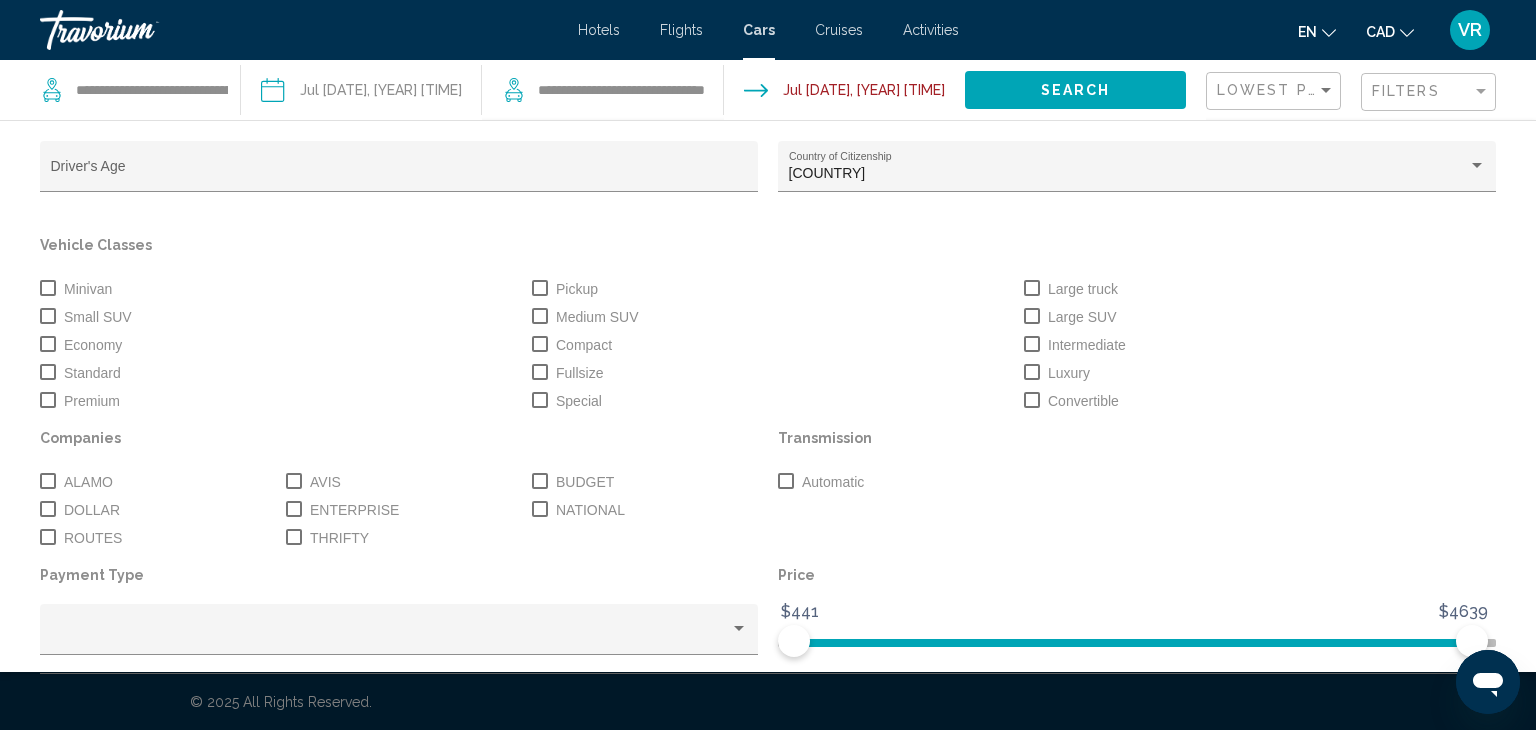 click at bounding box center (843, 93) 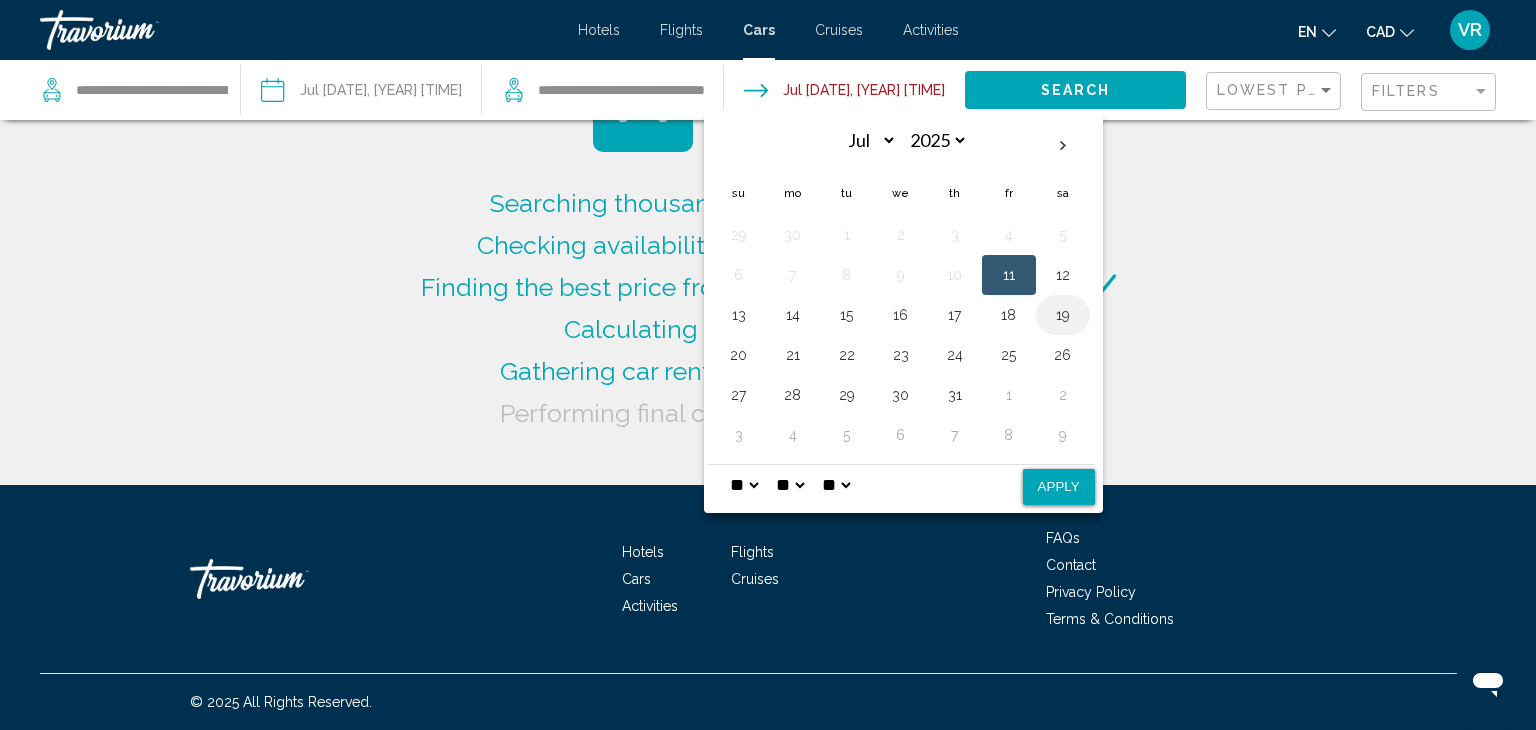 click on "19" at bounding box center [1063, 315] 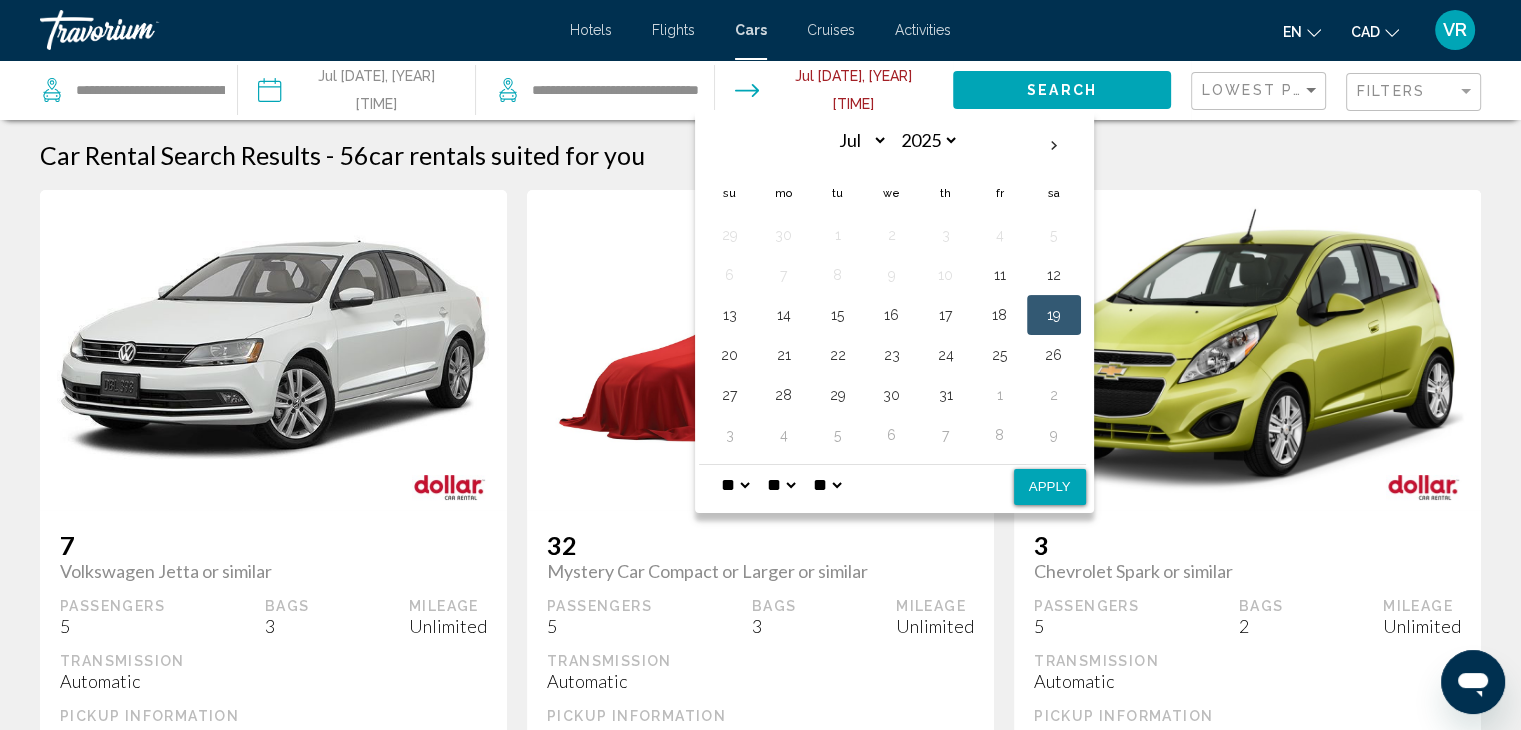 click on "Car Rental Search Results  -   56  car rentals suited for you Save  NaN%  7 Volkswagen Jetta or similar Passengers 5 Bags 3 Mileage Unlimited Transmission Automatic Pickup Information Calgary - Airport Retail Price  CA$569.40 CAD  You save
100% Refundable until 48 hours before pick-up View Cancel Policy Rental Conditions Prepaid Price Postpaid Price  CA$441.60 CAD  when redeeming 0  Points Reserve and pay now Reserve and pay later You earn  0  Points Save  NaN%  32 Mystery Car Compact or Larger or similar Passengers 5 Bags 3 Mileage Unlimited Transmission Automatic Pickup Information Calgary - Airport Retail Price  CA$583.07 CAD  You save
100% Refundable until 48 hours before pick-up View Cancel Policy Rental Conditions Prepaid Price Postpaid Price  CA$452.50 CAD  when redeeming 0  Points Reserve and pay now Reserve and pay later You earn  0  Points Save  NaN%  3 Chevrolet Spark or similar Passengers 5 Bags 2 Mileage Unlimited Transmission Automatic    4 5" at bounding box center (760, 1833) 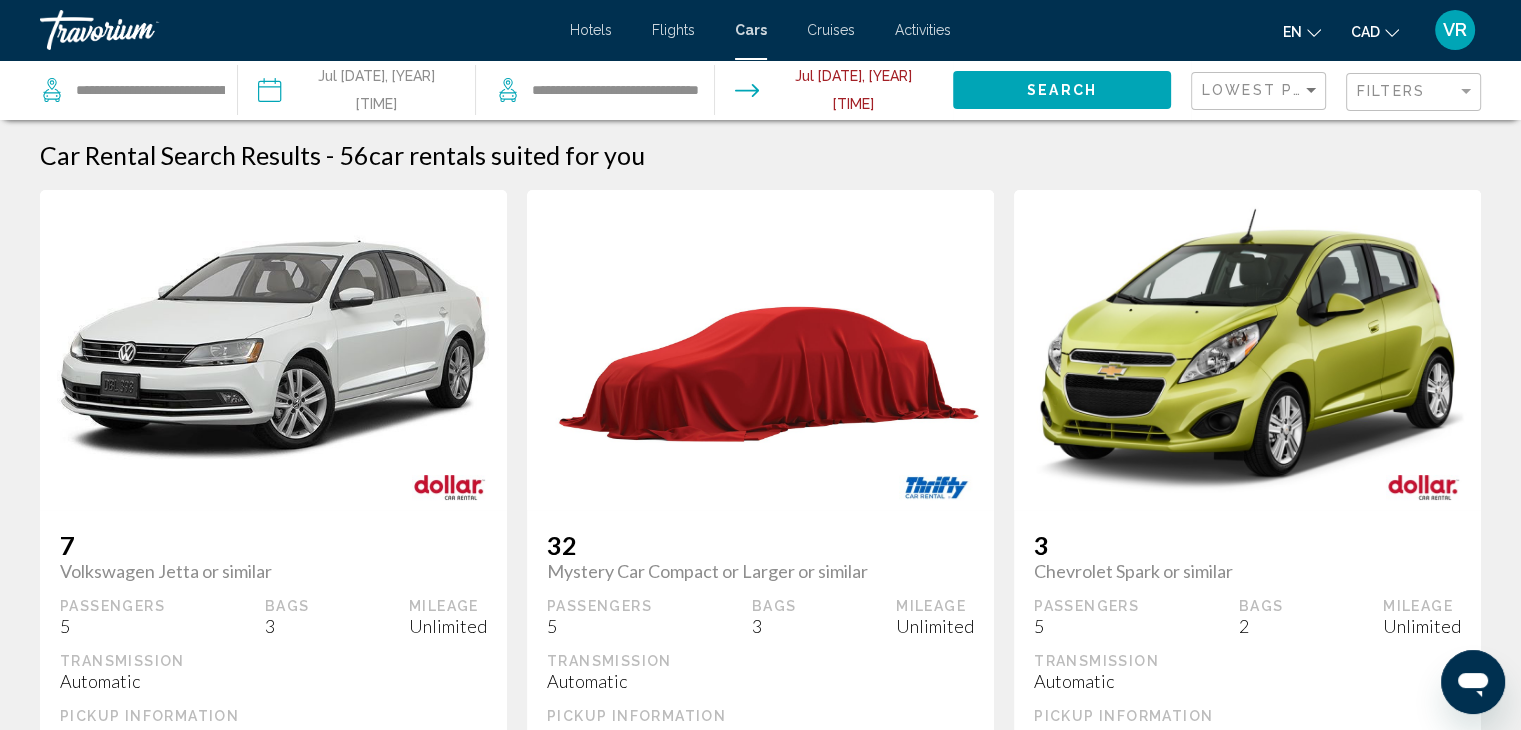 type 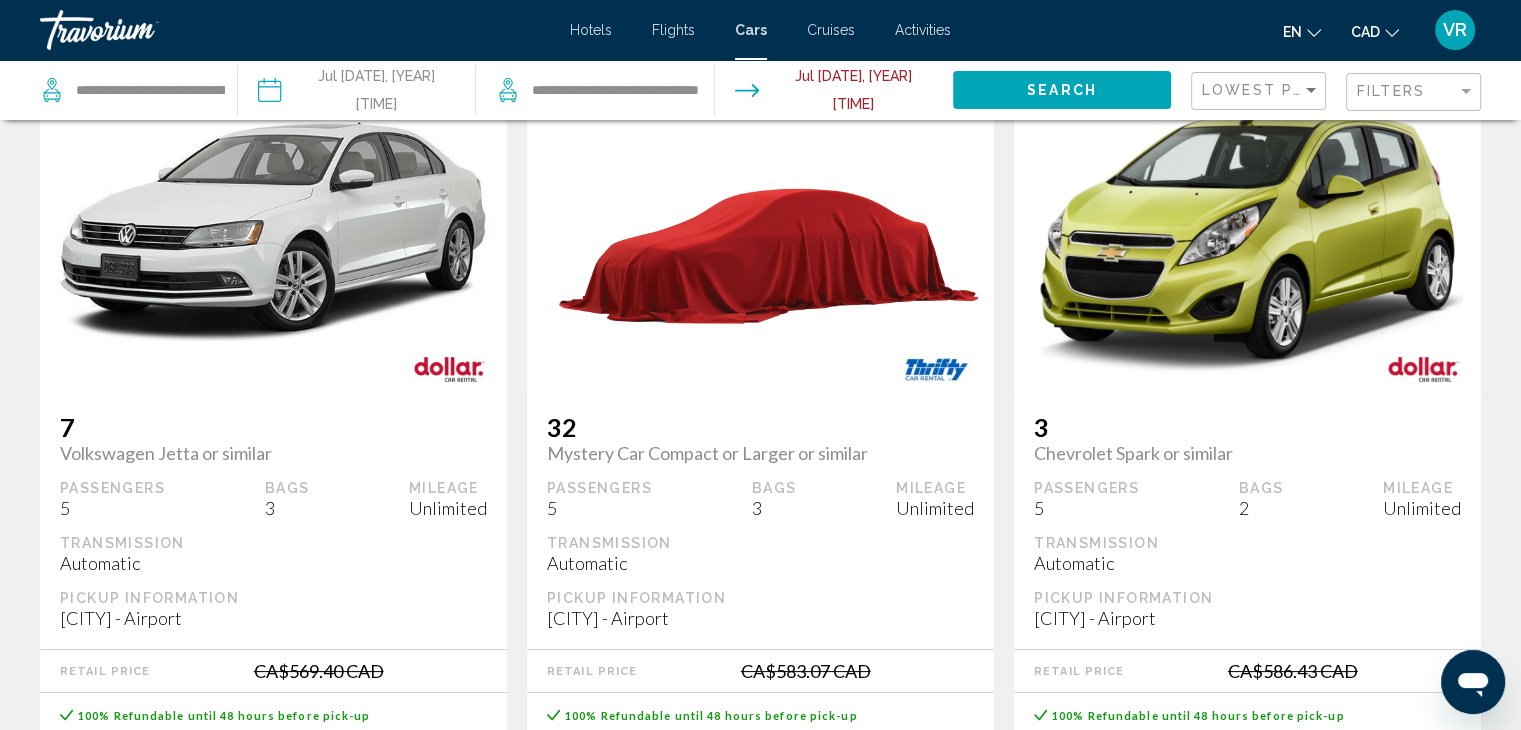 scroll, scrollTop: 40, scrollLeft: 0, axis: vertical 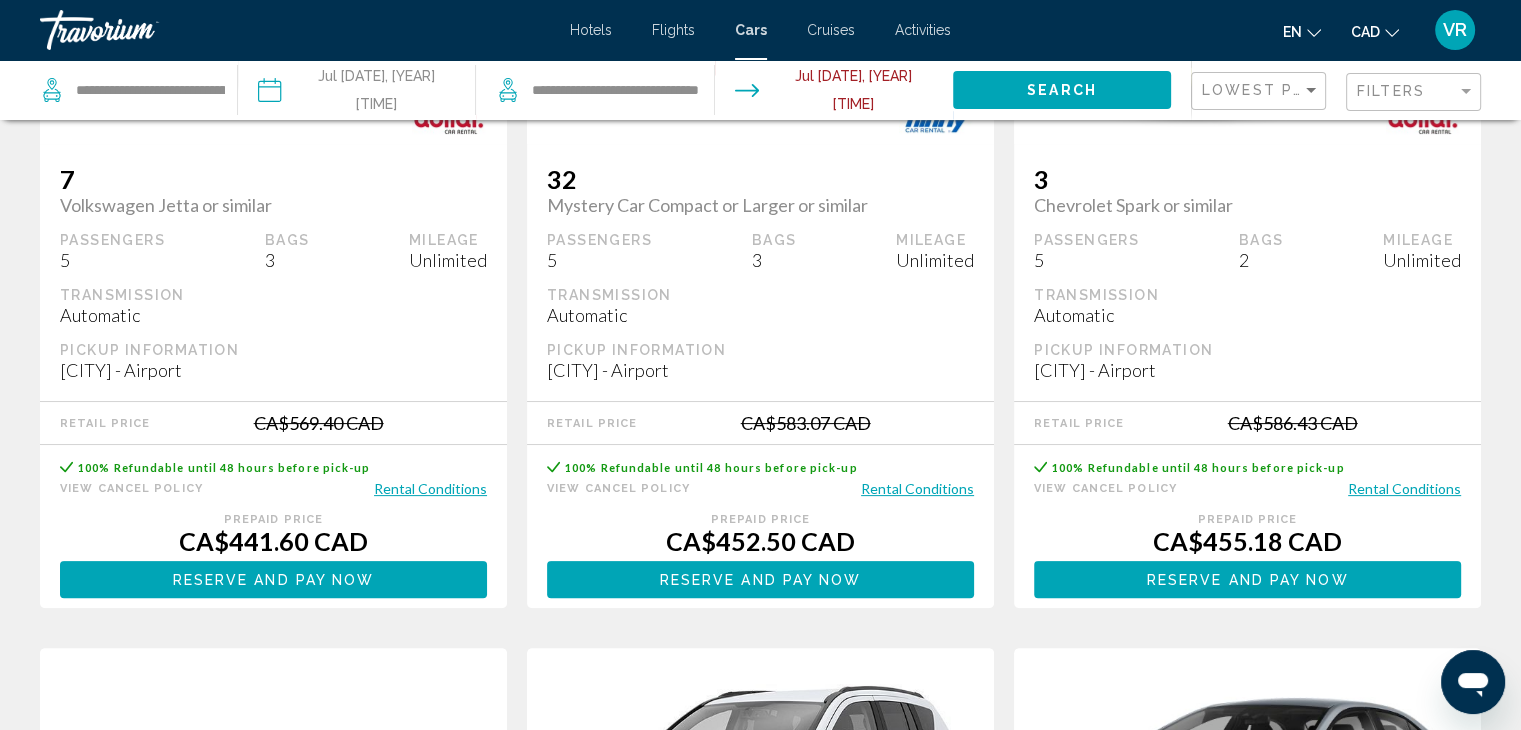 click on "**********" at bounding box center (356, 93) 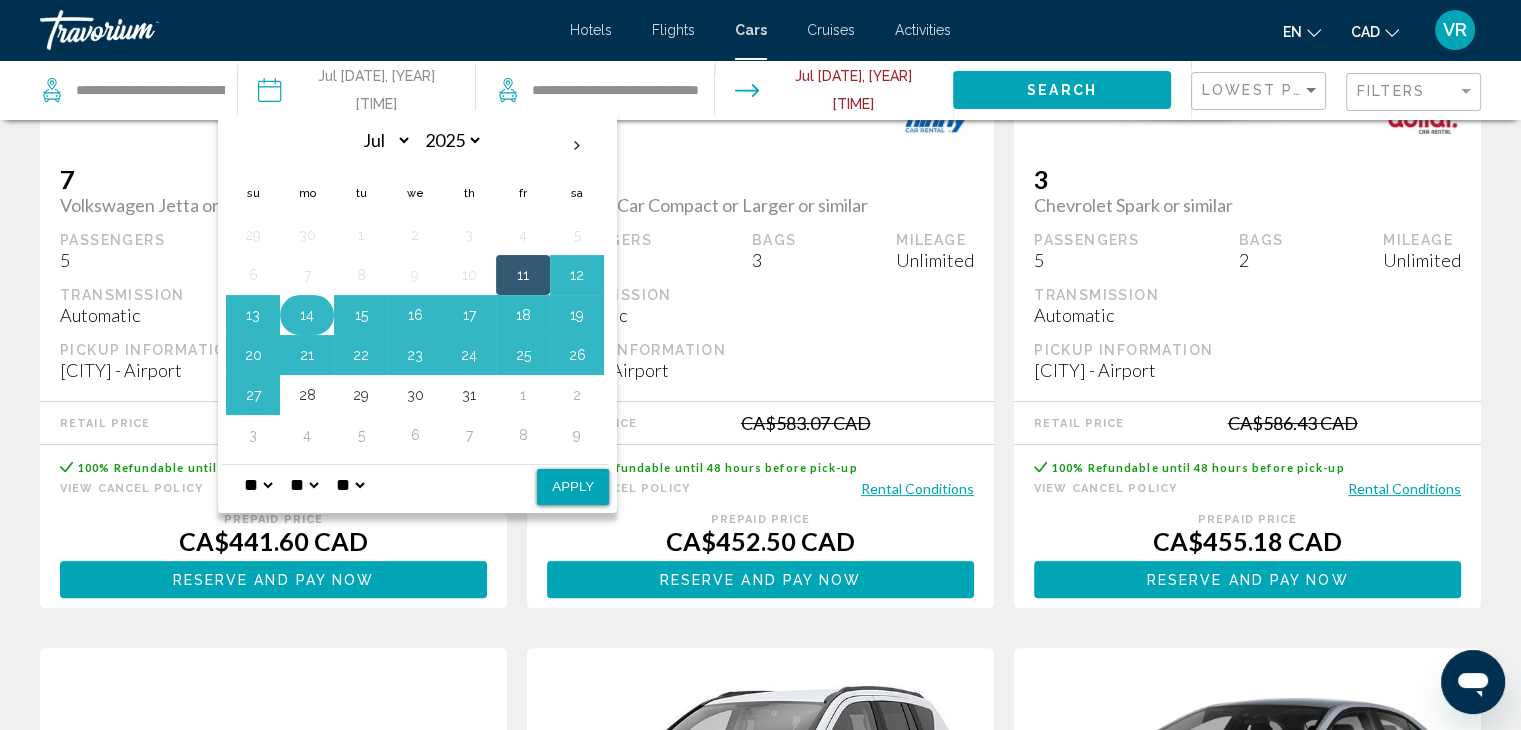 click on "14" at bounding box center [307, 315] 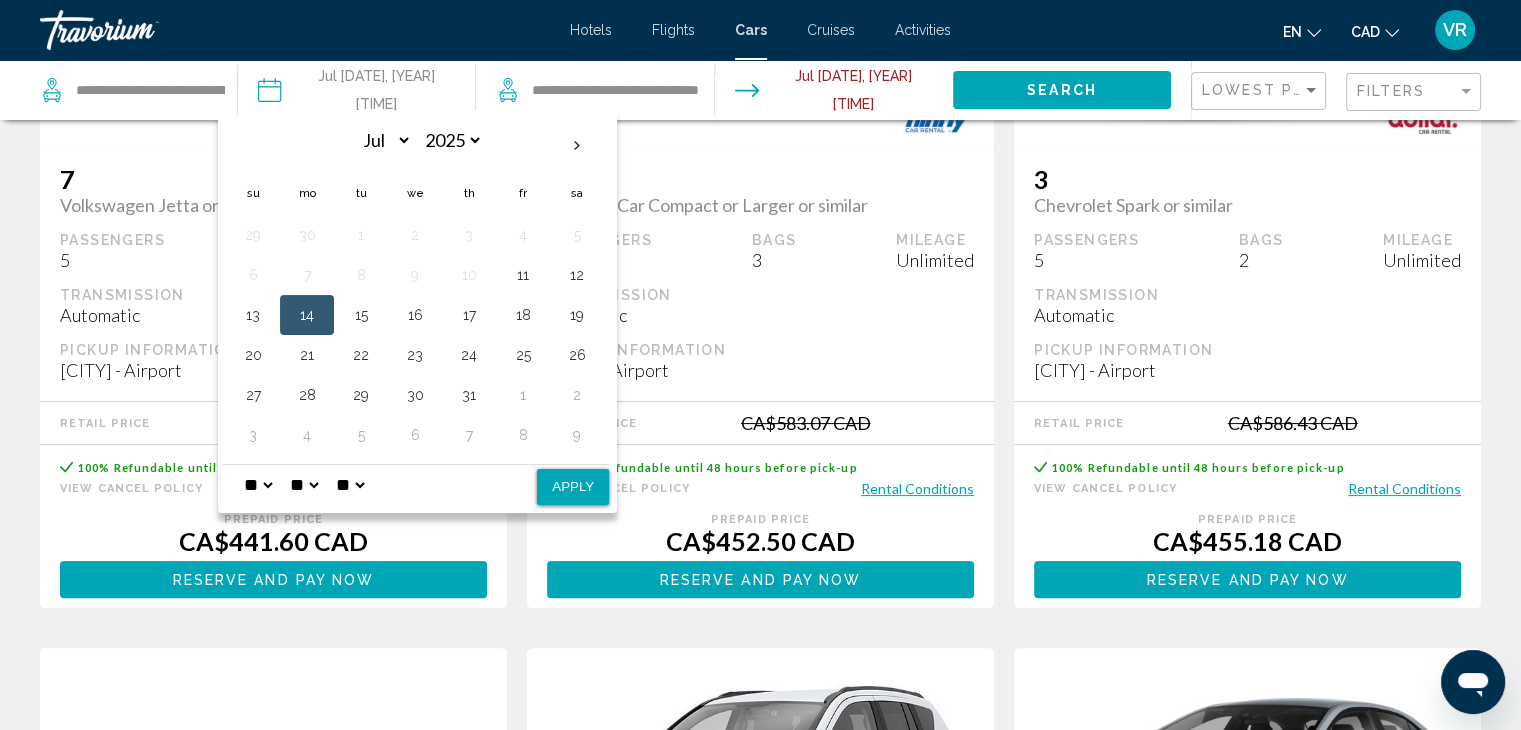 click on "14" at bounding box center (307, 315) 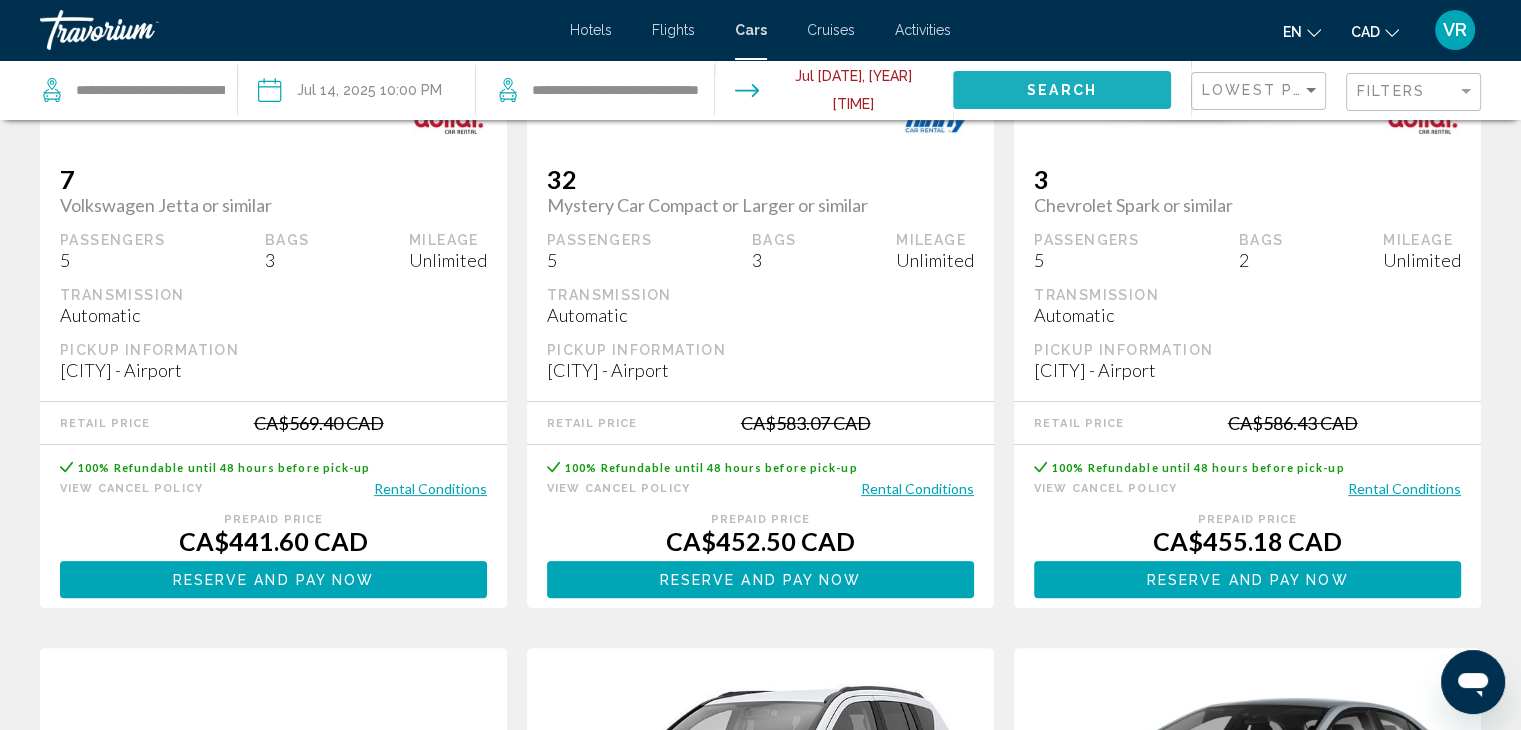click on "Search" 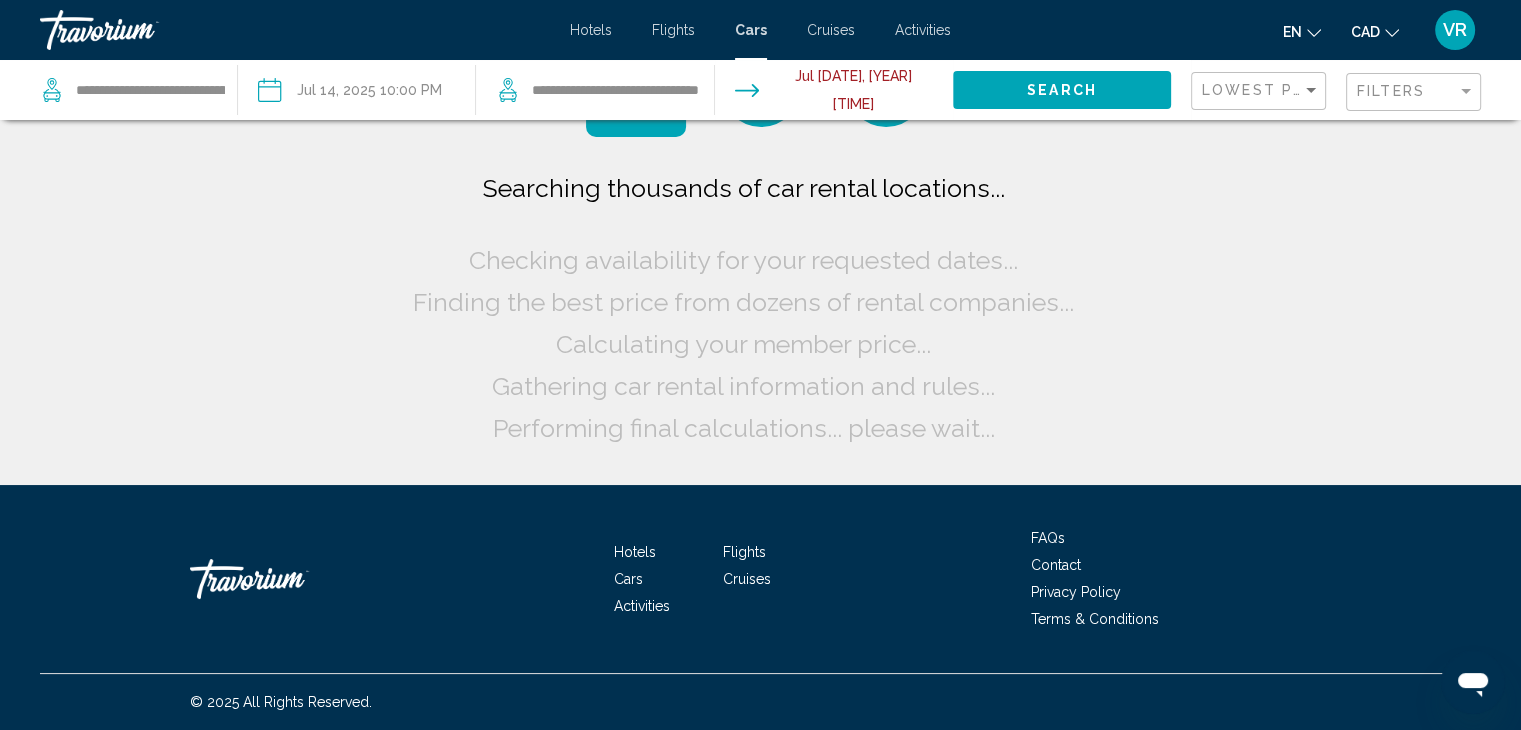 scroll, scrollTop: 0, scrollLeft: 0, axis: both 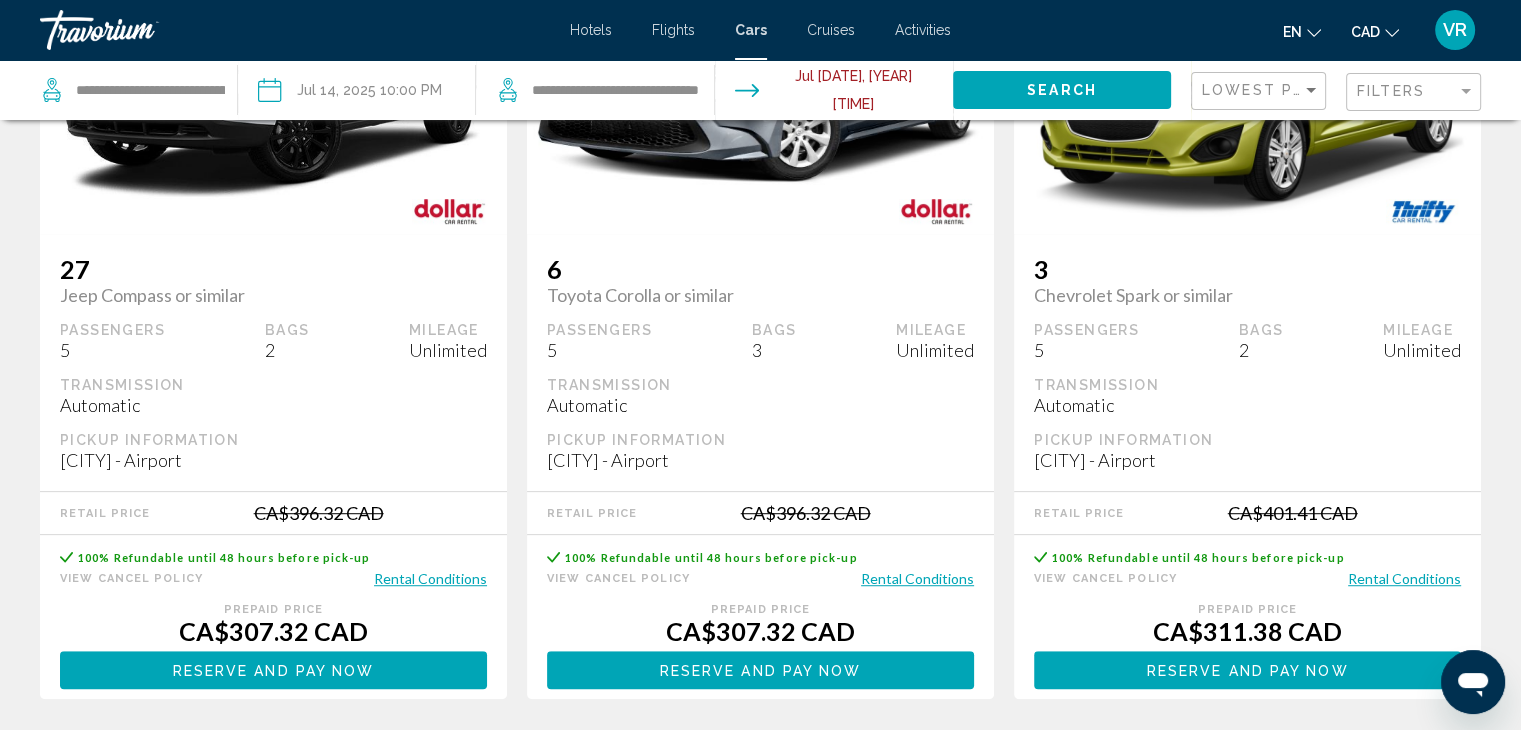 type 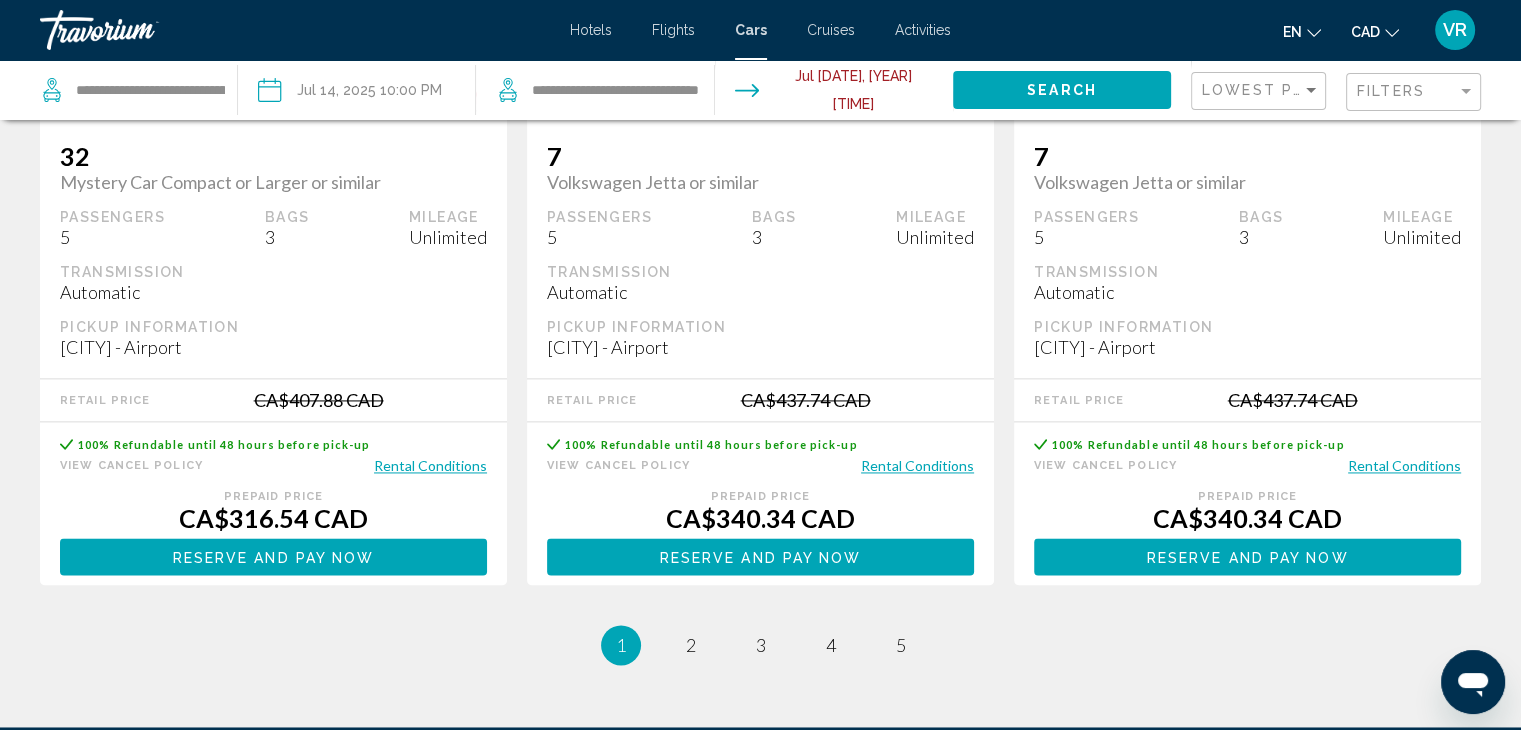 scroll, scrollTop: 2860, scrollLeft: 0, axis: vertical 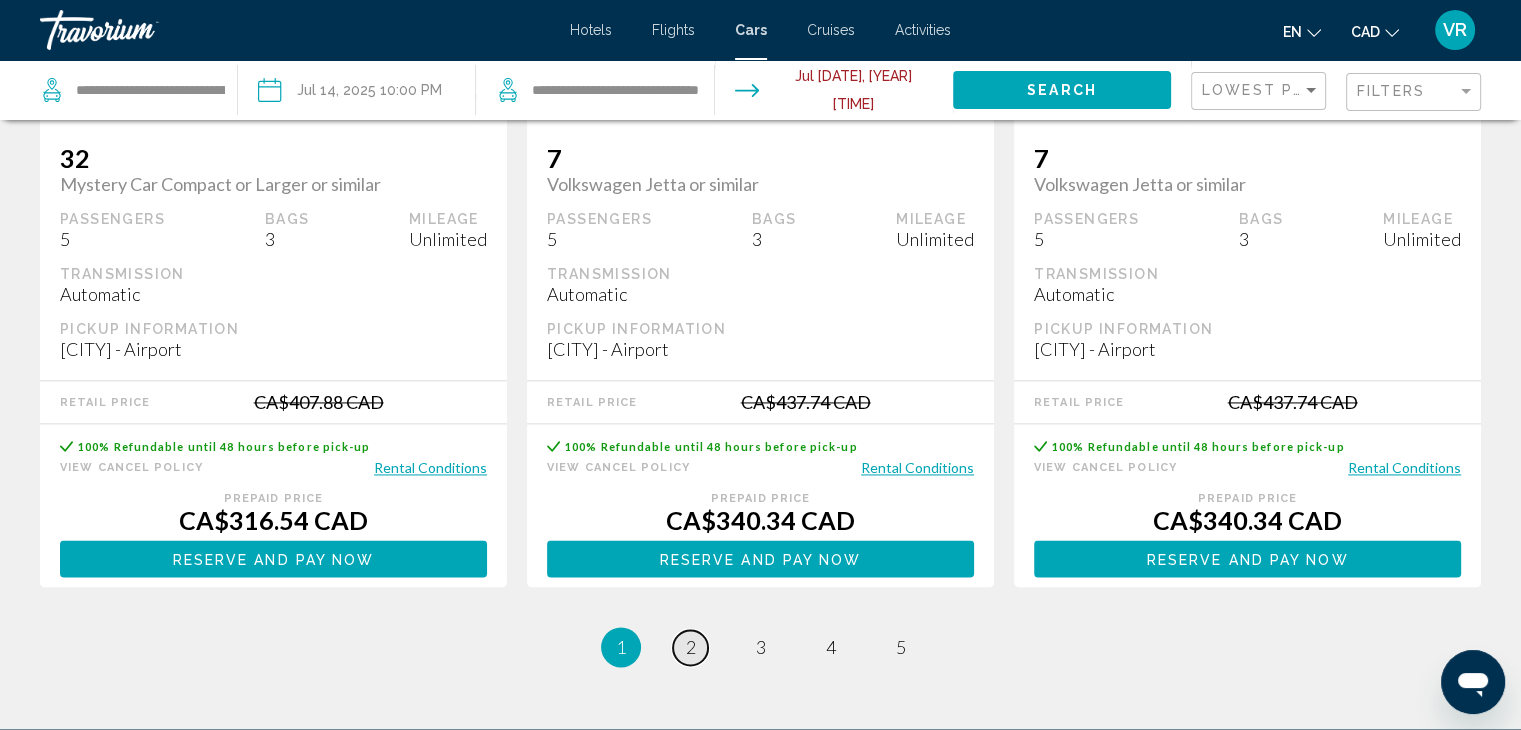 click on "page  2" at bounding box center [690, 647] 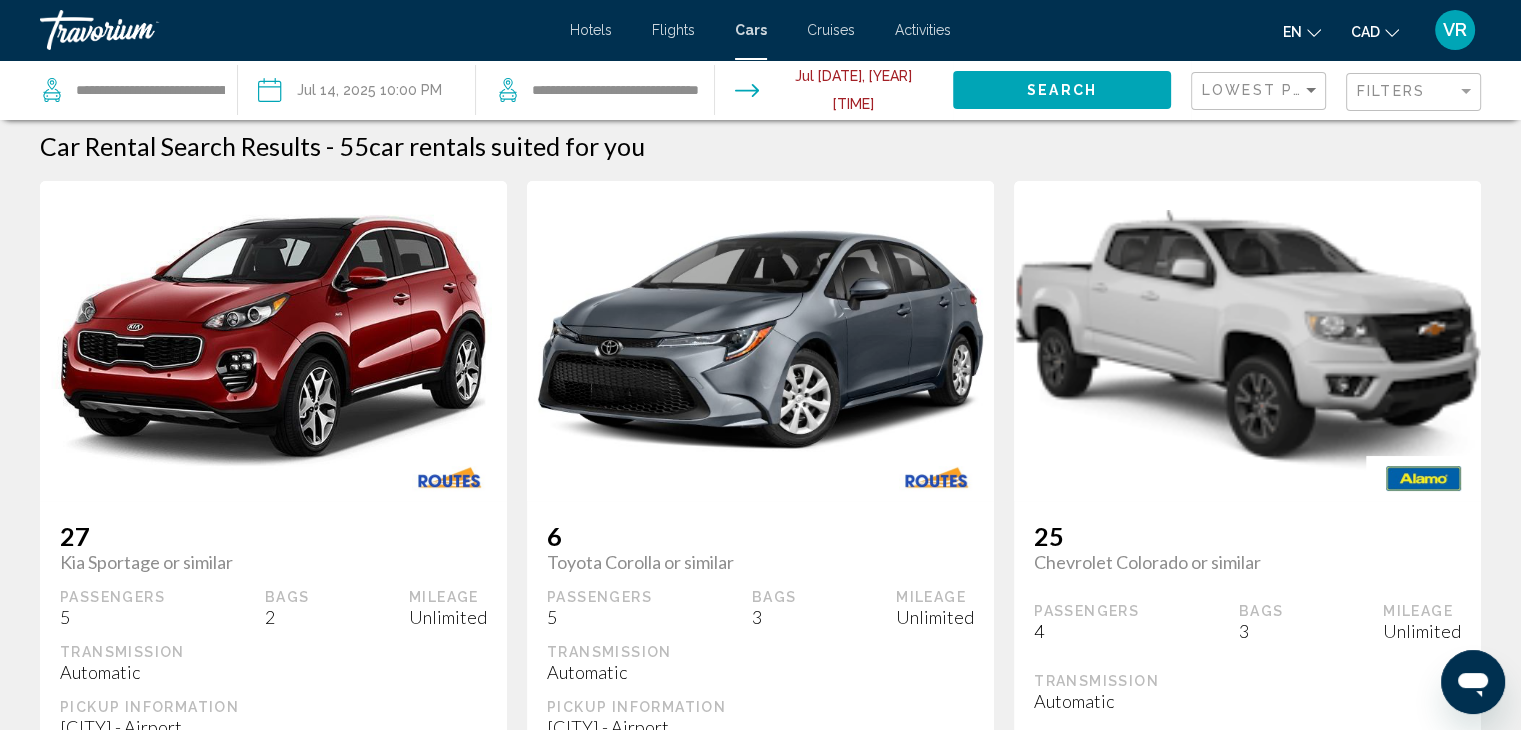 scroll, scrollTop: 0, scrollLeft: 0, axis: both 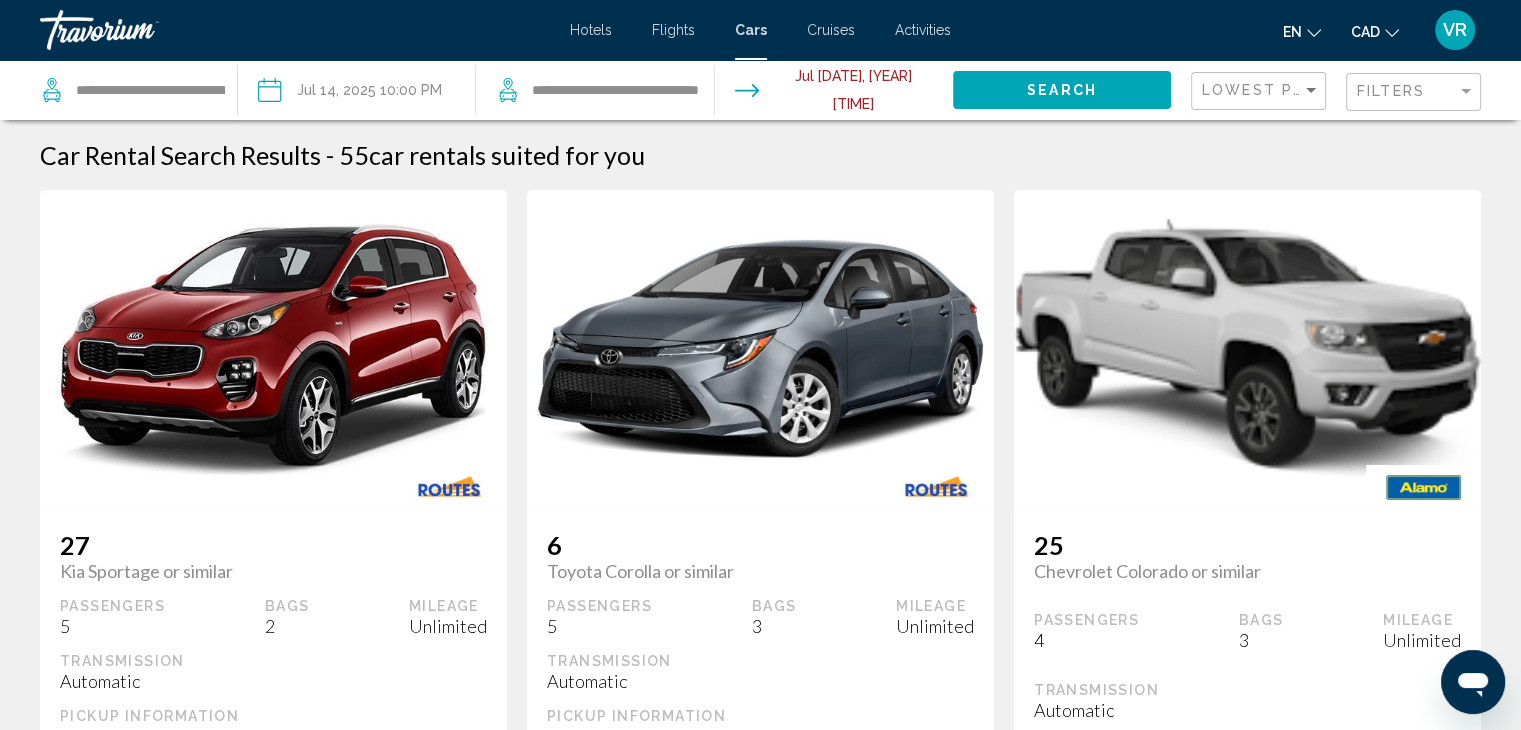 click on "Car Rental Search Results - 55 car rentals suited for you Save NaN% 27 Kia Sportage or similar Passengers 5 Bags 2 Mileage Unlimited Transmission Automatic Pickup Information Calgary - Airport 130-588 Aero Dr. NE, Alberta,T2E 7Y4,Canada, Calgary, T2E 7Y4, AB, Alberta Retail Price CA$495.78 CAD You save 100% Refundable until 48 hours before pick-up View Cancel Policy Rental Conditions Prepaid Price Postpaid Price CA$413.15 CAD when redeeming 0 Points Reserve and pay now Reserve and pay later You earn 0 Points Save NaN% 6 Toyota Corolla or similar Passengers 5 Bags 3 Mileage Unlimited Transmission Automatic Pickup Information Calgary - Airport 130-588 Aero Dr. NE, Alberta,T2E 7Y4,Canada, Calgary, T2E 7Y4, AB, Alberta Retail Price CA$521.48 CAD You save 100% Refundable until 48 hours before pick-up View Cancel Policy Rental Conditions Prepaid Price Postpaid Price CA$434.57 CAD when redeeming 0 Points Reserve and pay now You earn 0 Points" at bounding box center (760, 1837) 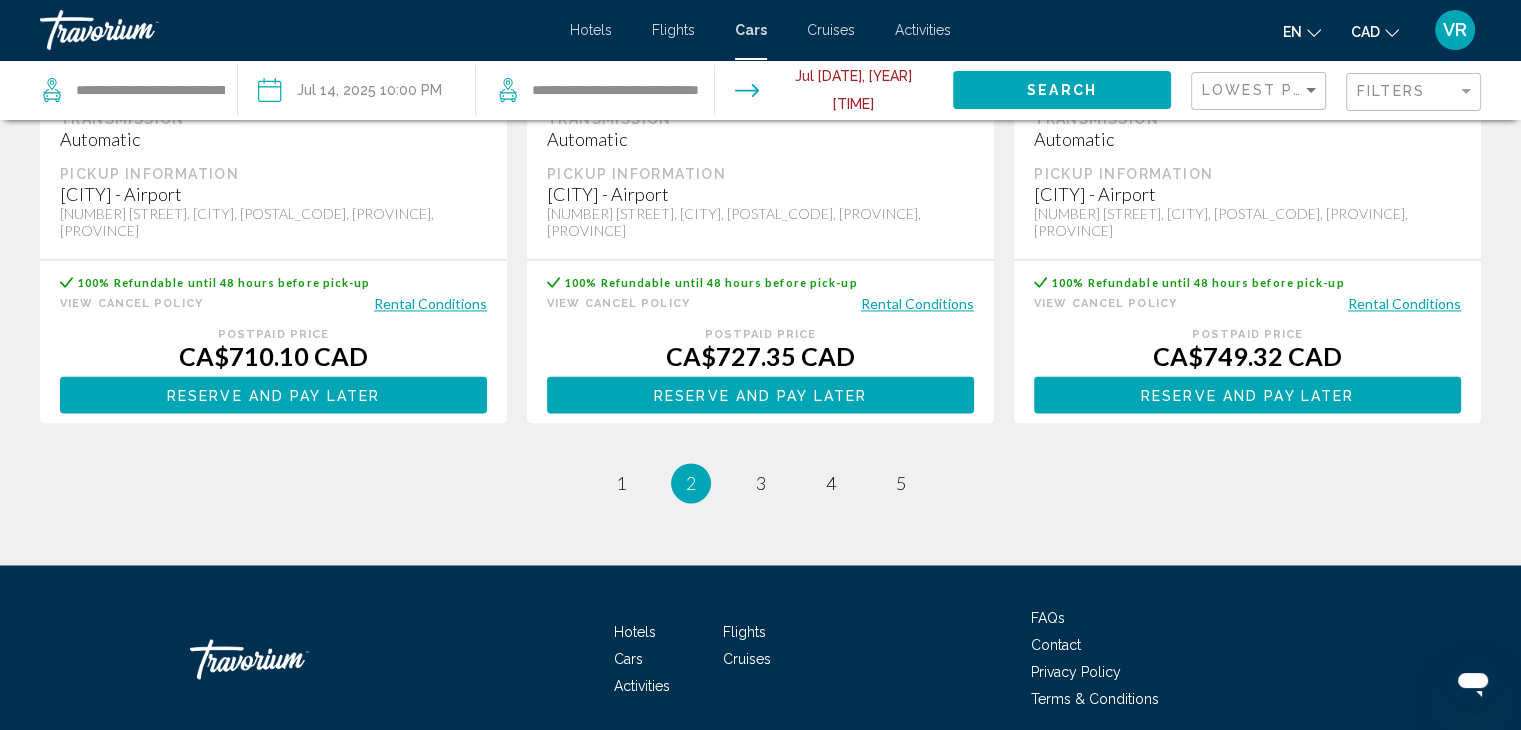 scroll, scrollTop: 3074, scrollLeft: 0, axis: vertical 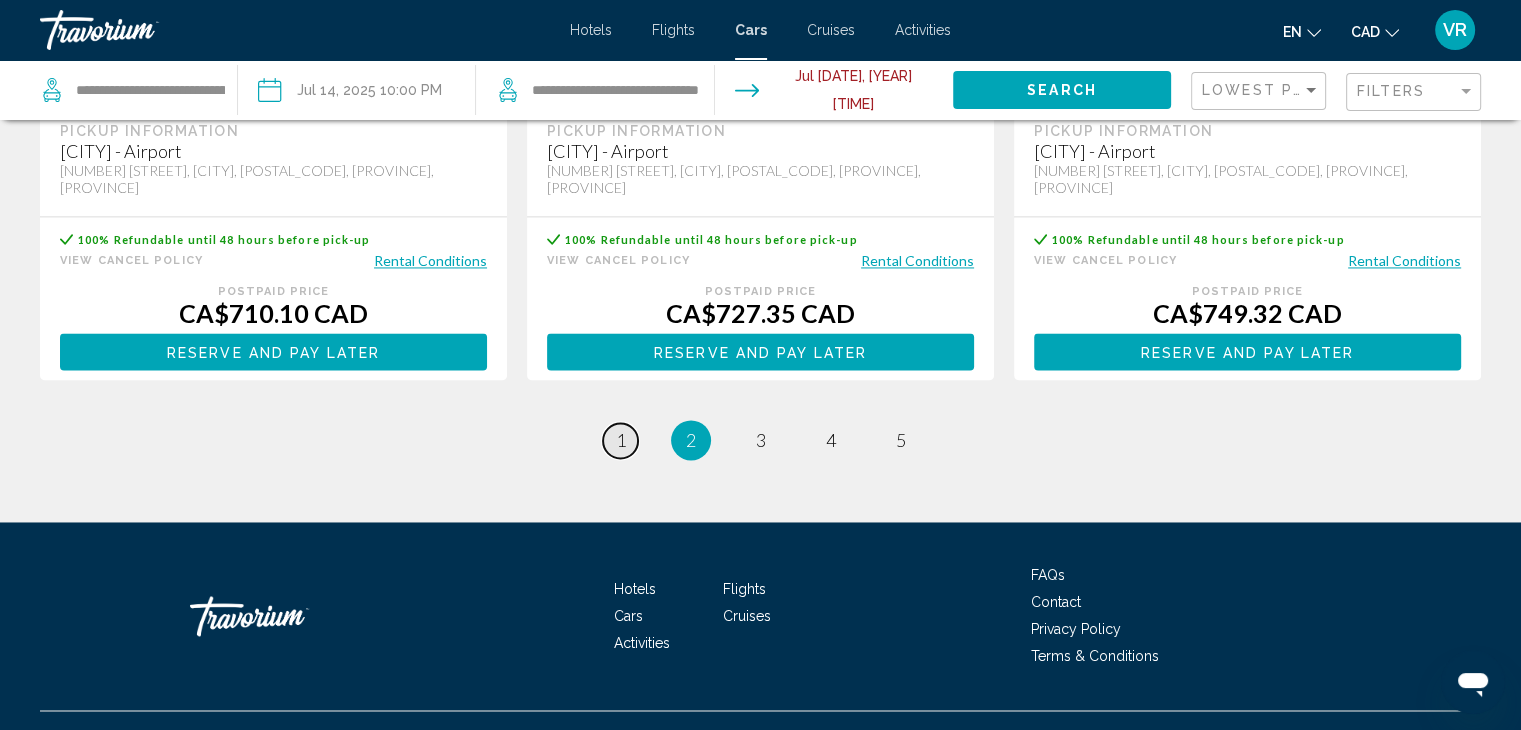 click on "page  1" at bounding box center [620, 440] 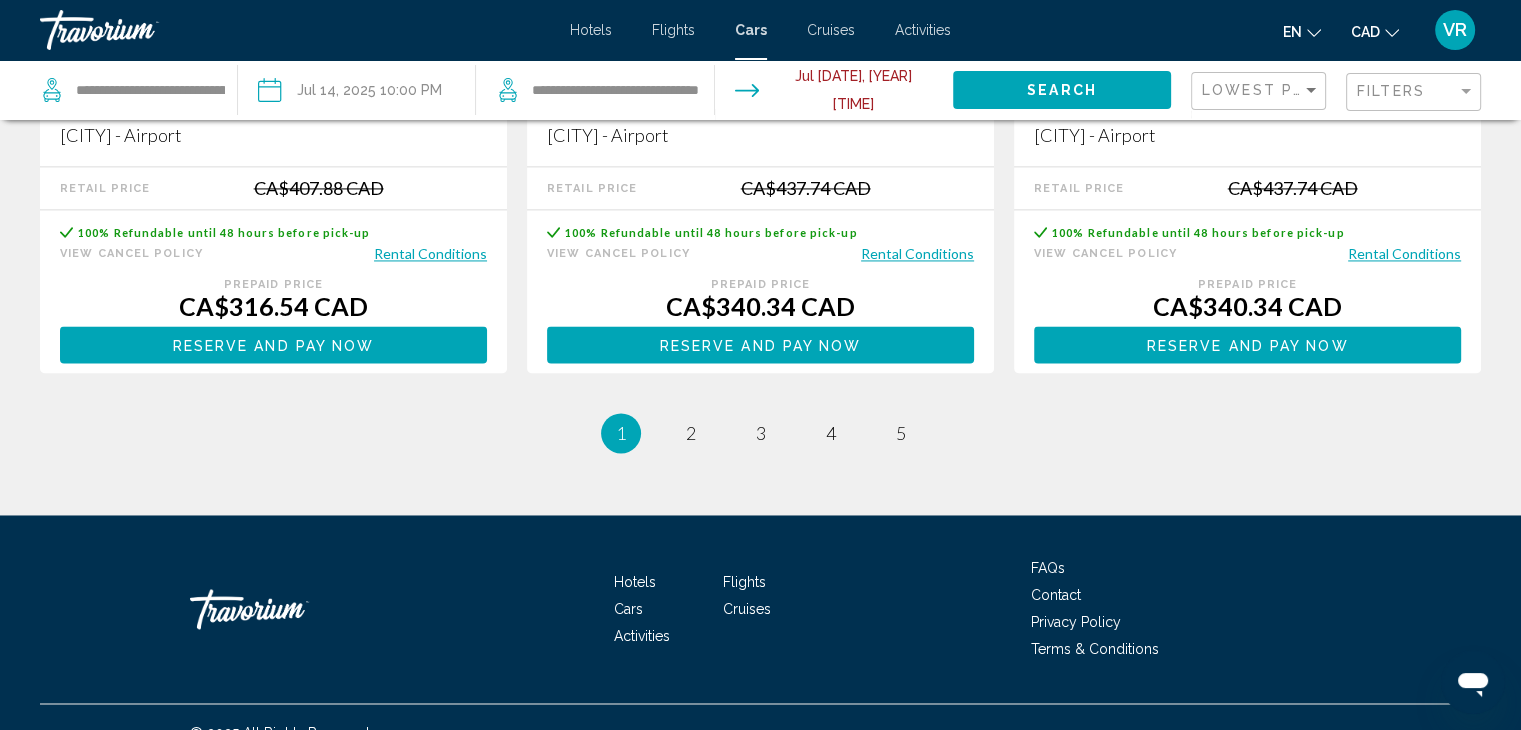 scroll, scrollTop: 0, scrollLeft: 0, axis: both 